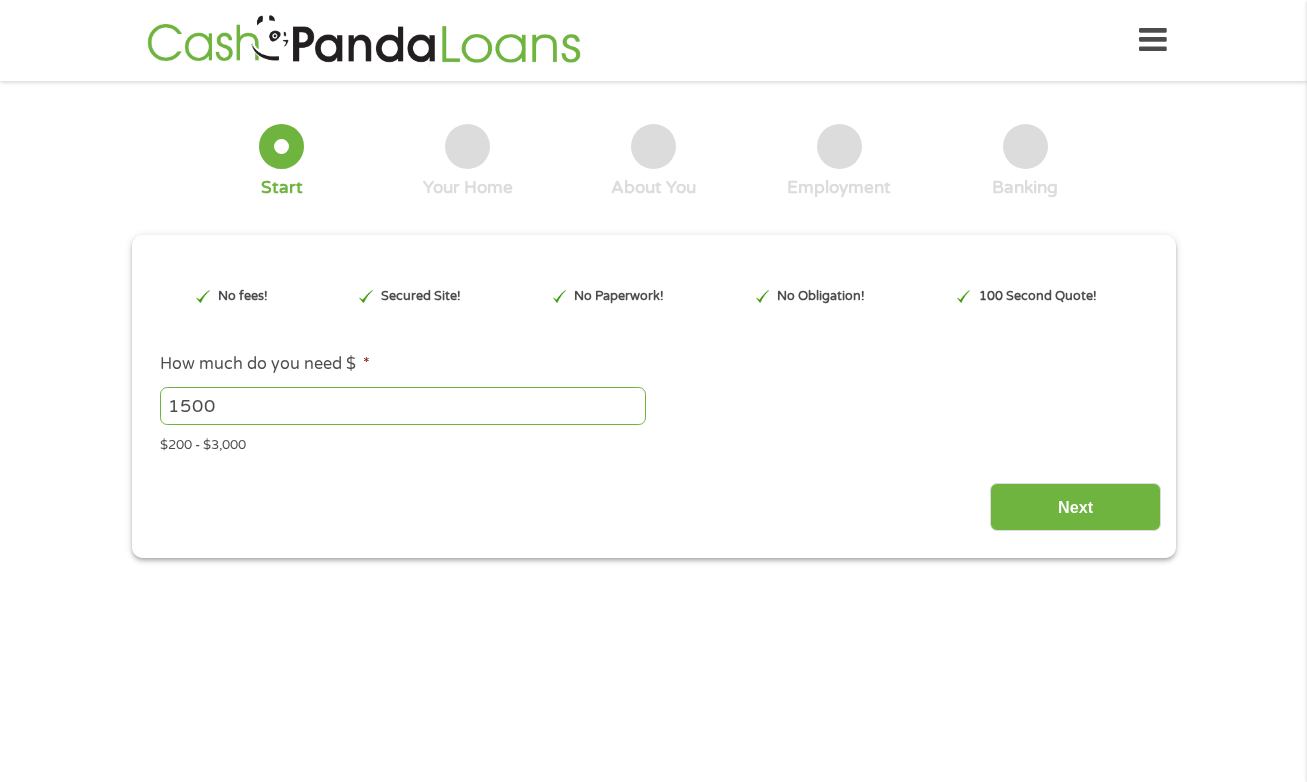 scroll, scrollTop: 0, scrollLeft: 0, axis: both 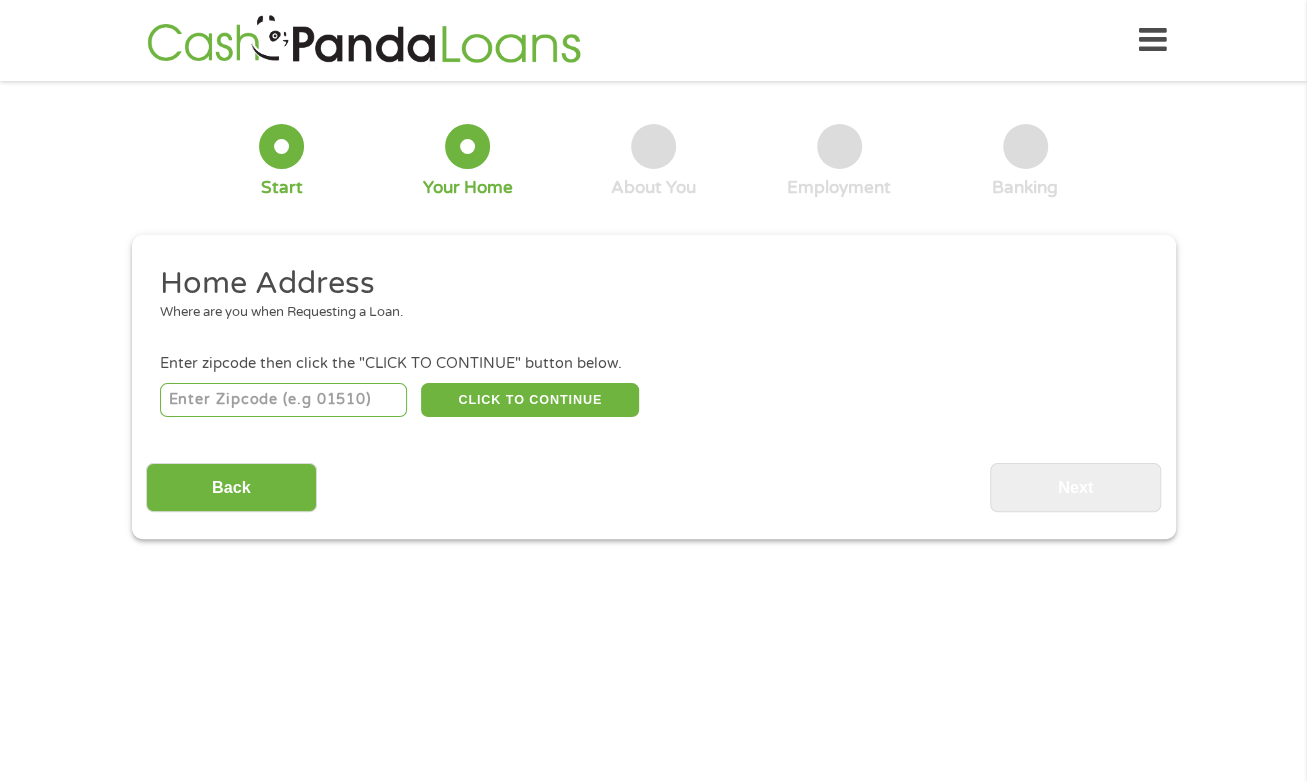 click at bounding box center (283, 400) 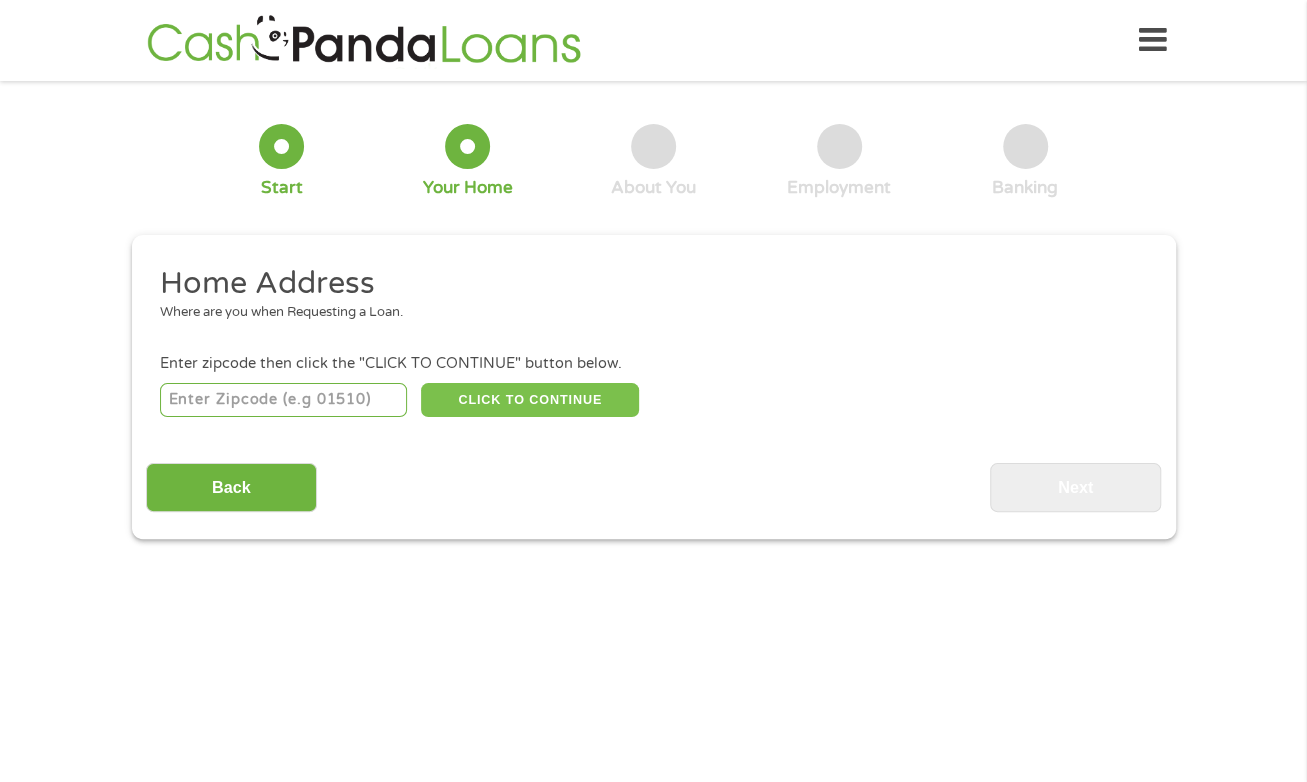 type on "[NUMBER]" 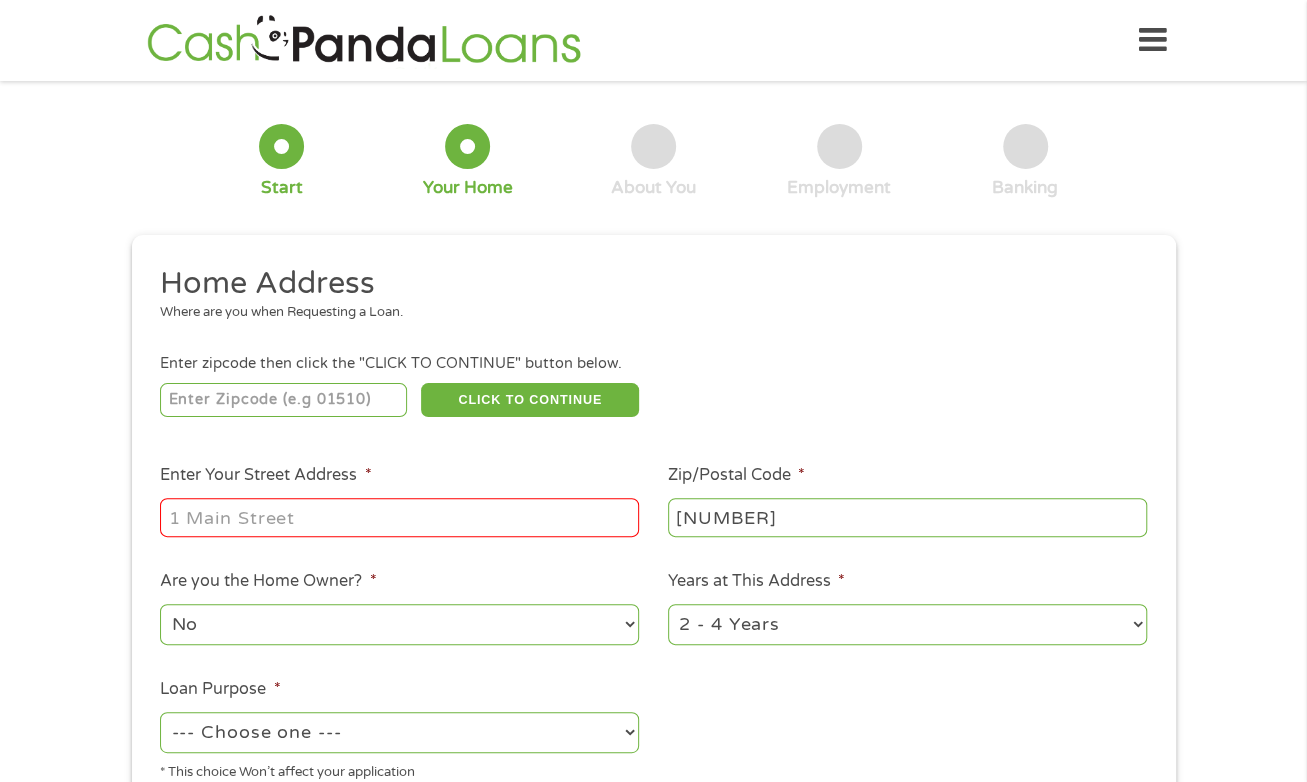 click on "Enter Your [STREET] [ADDRESS] *" at bounding box center [399, 517] 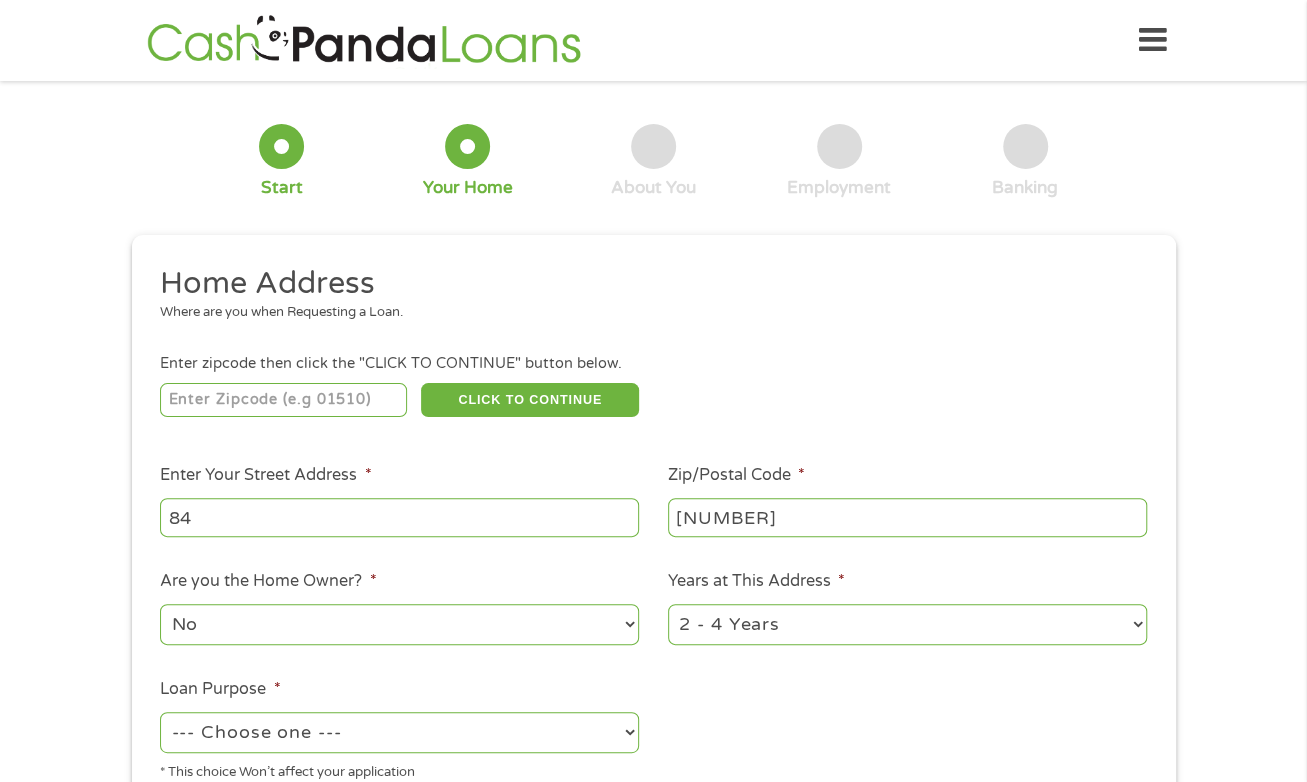 type on "8" 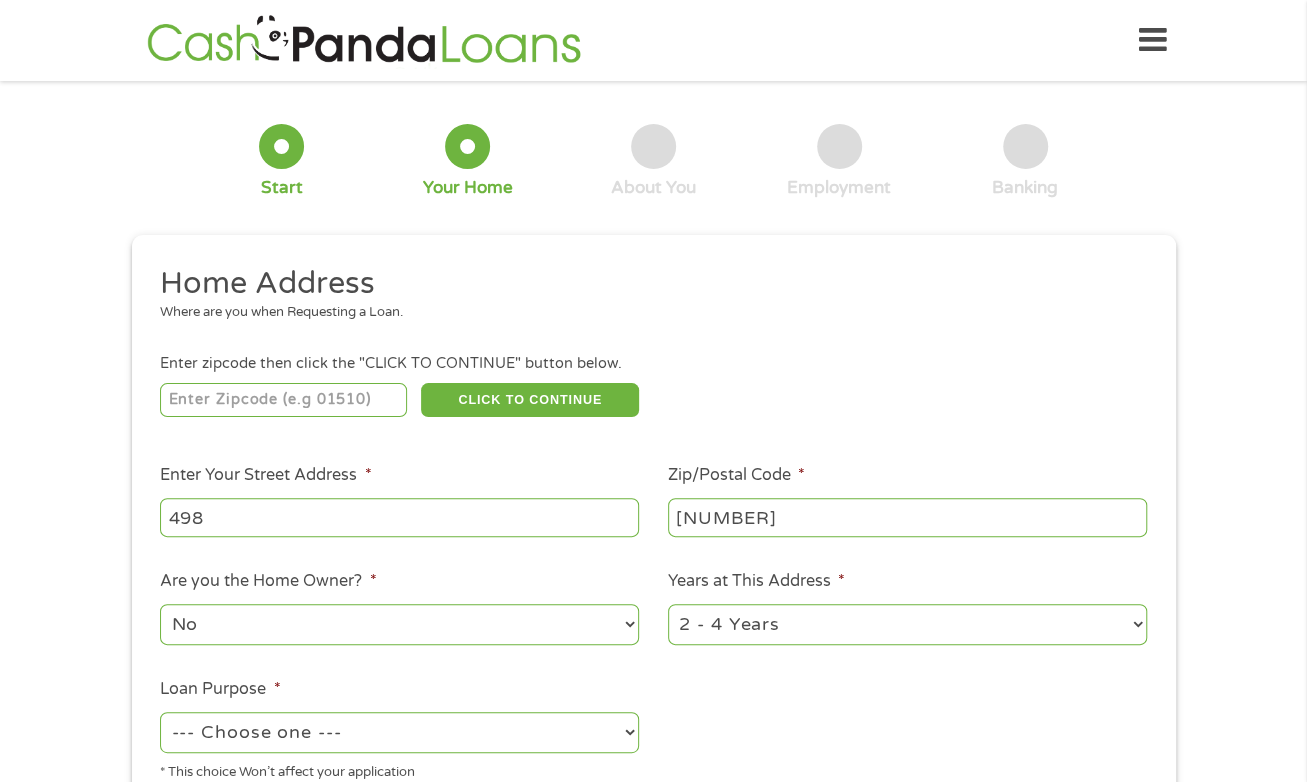 type on "[NUMBER] [STREET] [WAY]" 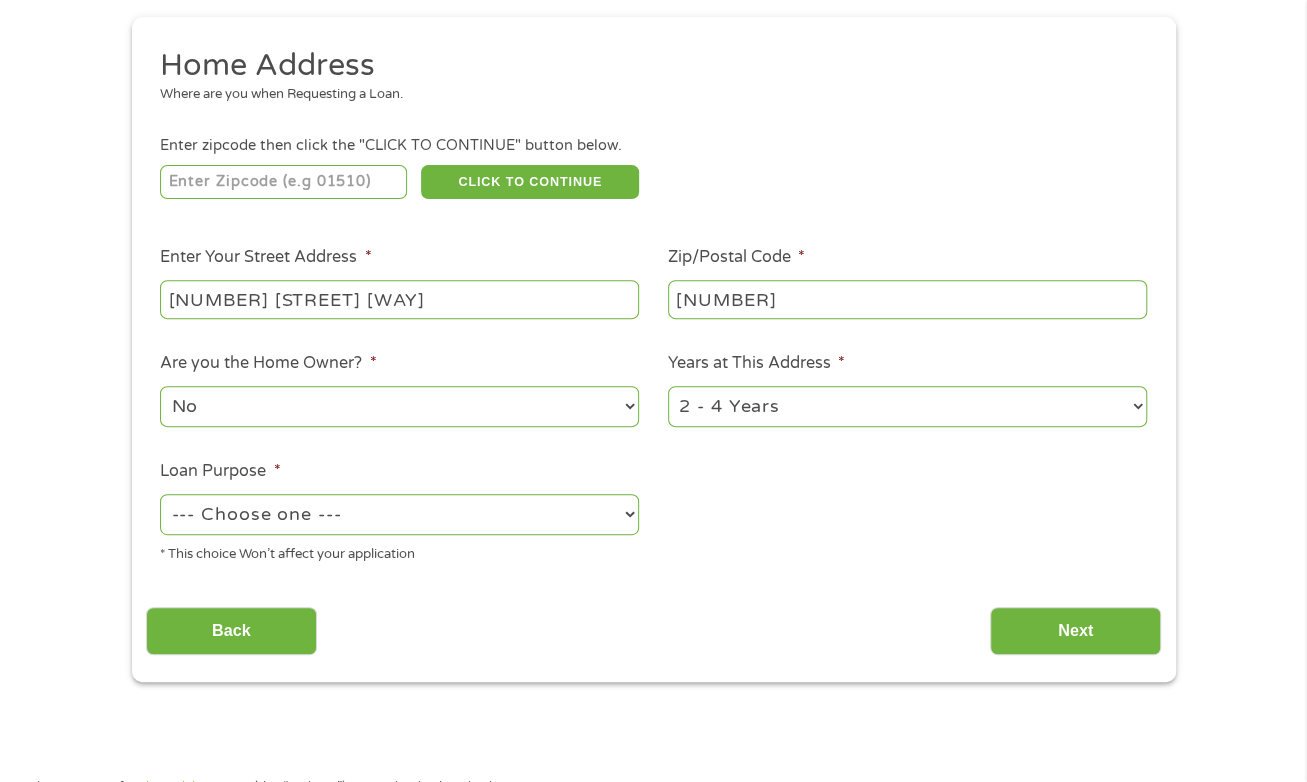 scroll, scrollTop: 229, scrollLeft: 0, axis: vertical 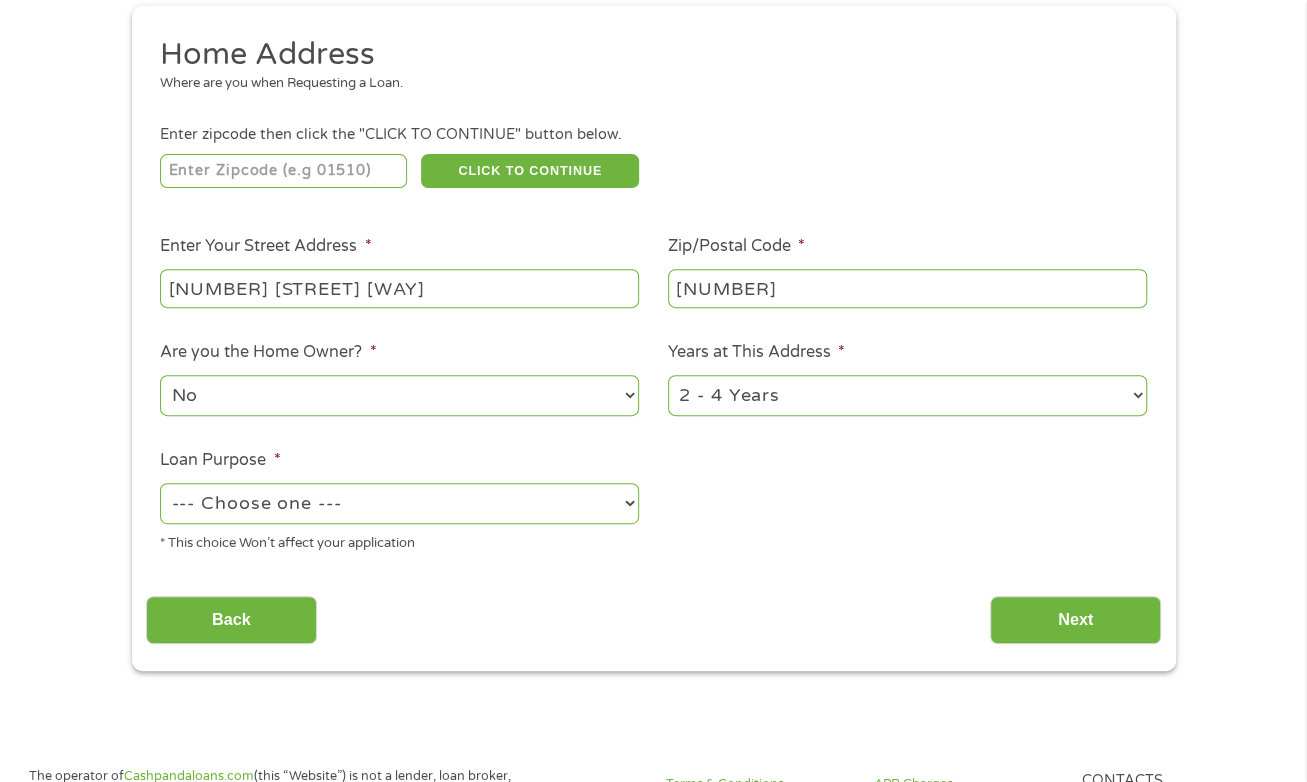 click on "--- Choose one --- Pay Bills Debt Consolidation Home Improvement Major Purchase Car Loan Short Term Cash Medical Expenses Other" at bounding box center [399, 503] 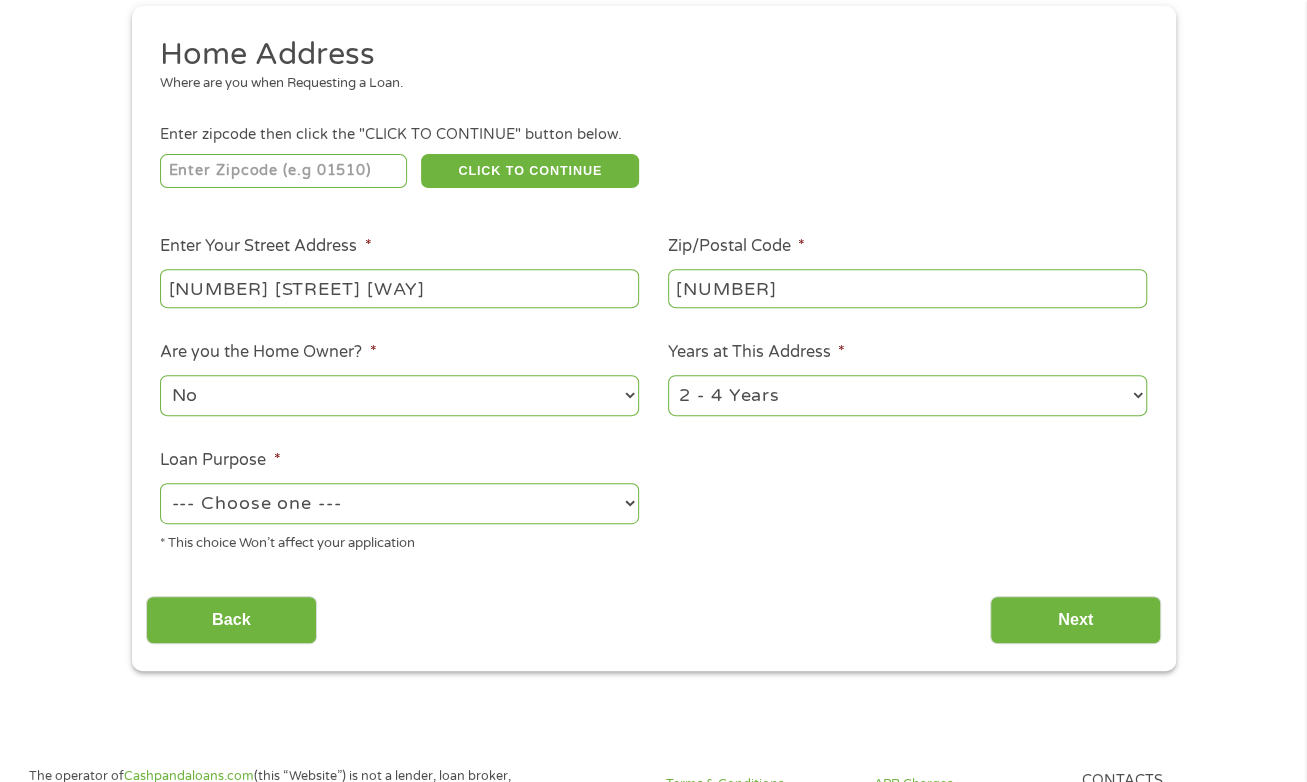 select on "paybills" 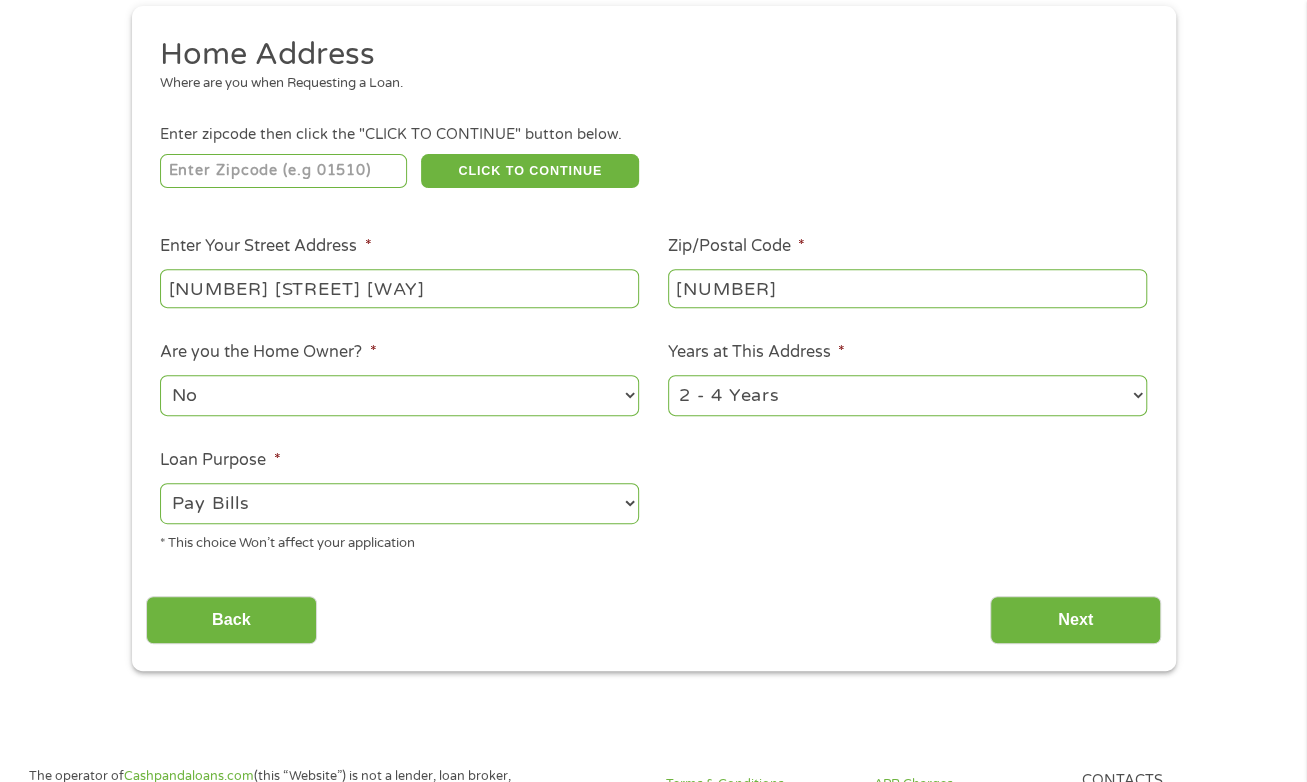 click on "--- Choose one --- Pay Bills Debt Consolidation Home Improvement Major Purchase Car Loan Short Term Cash Medical Expenses Other" at bounding box center (399, 503) 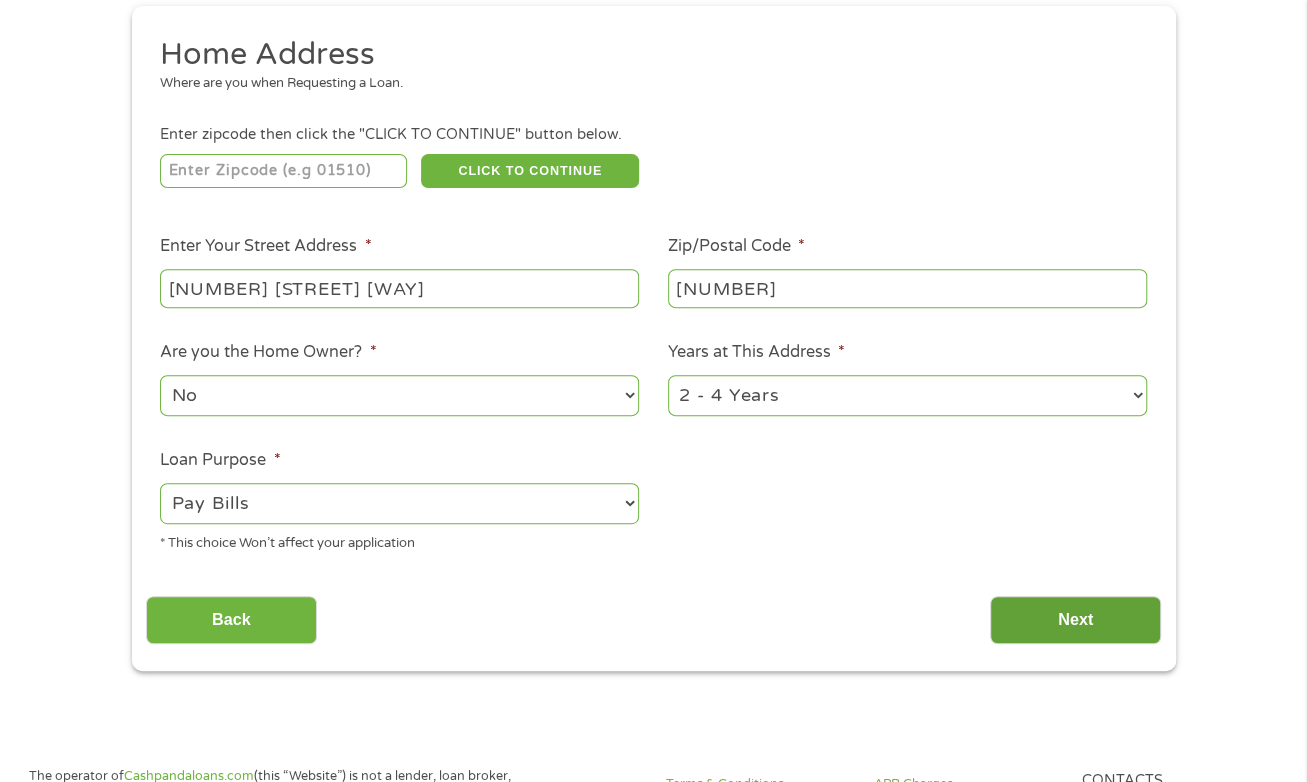 click on "Next" at bounding box center [1075, 620] 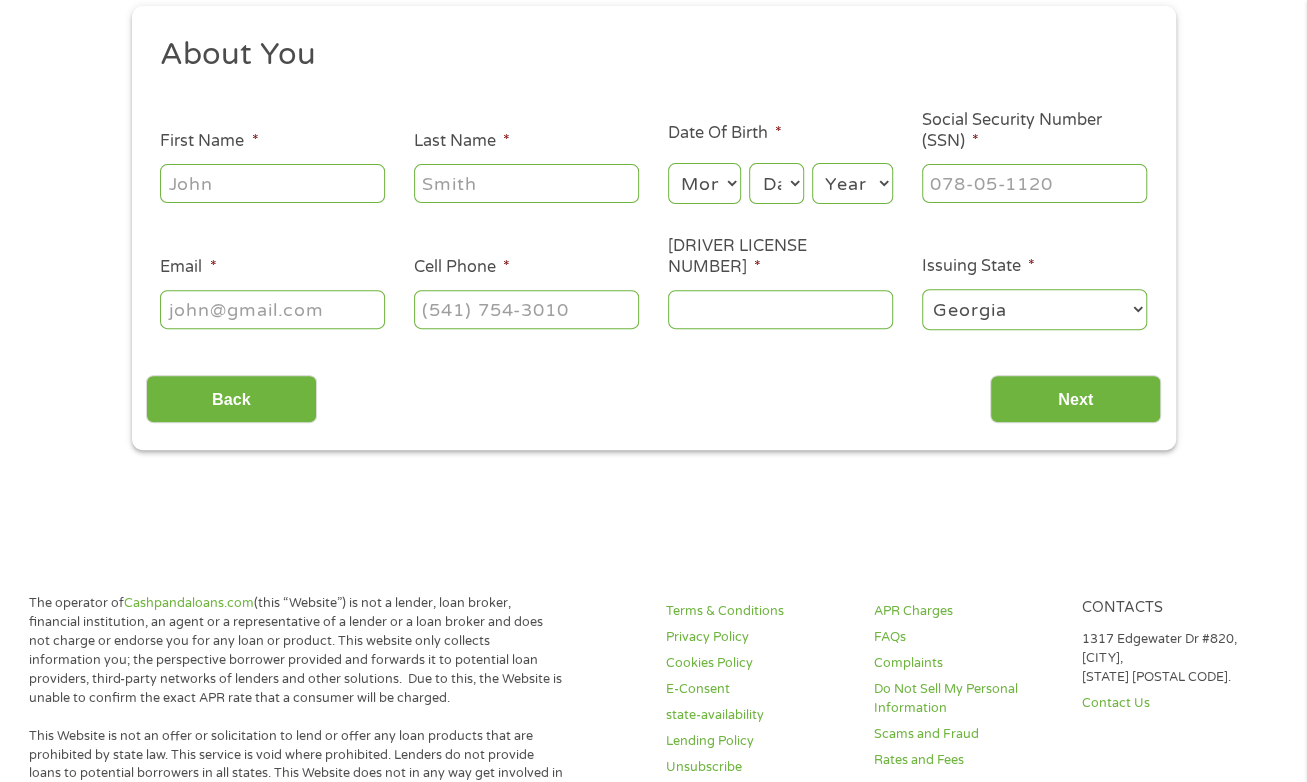 scroll, scrollTop: 8, scrollLeft: 8, axis: both 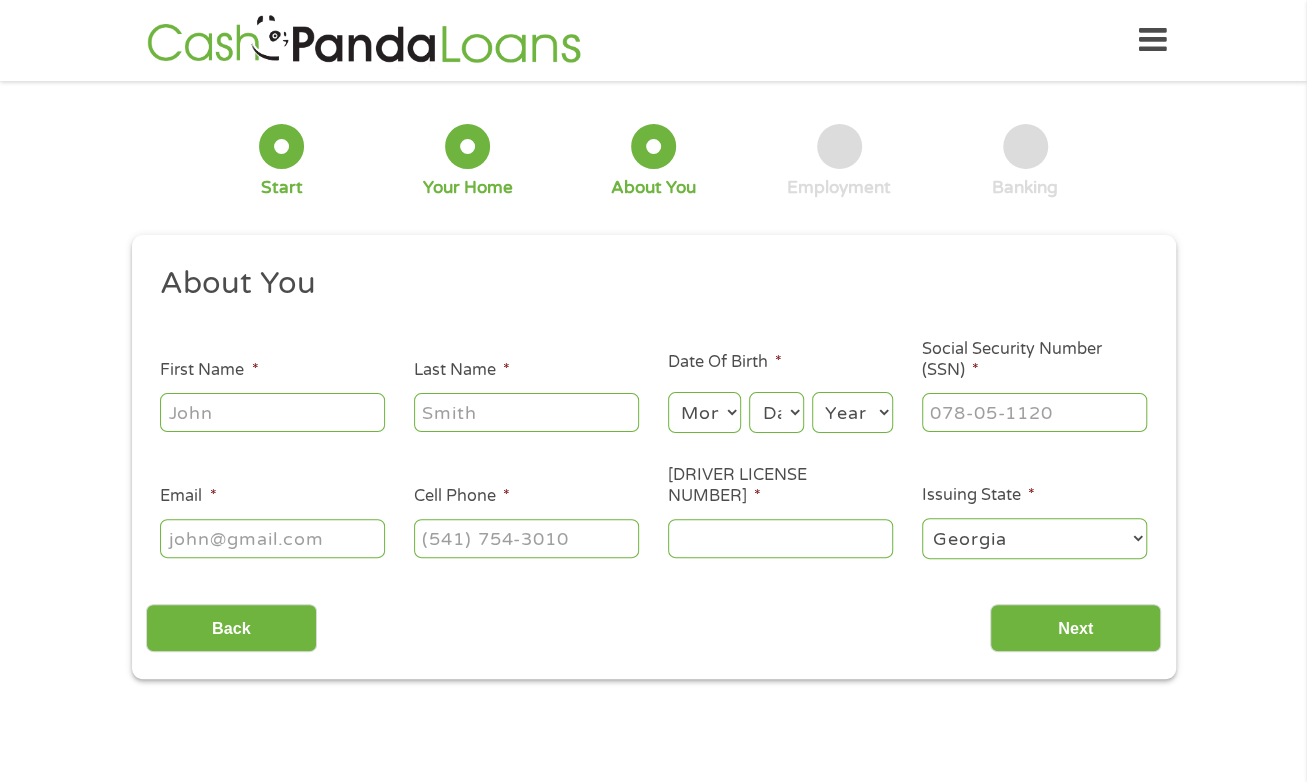 click on "[FIRST] [NAME] *" at bounding box center (272, 412) 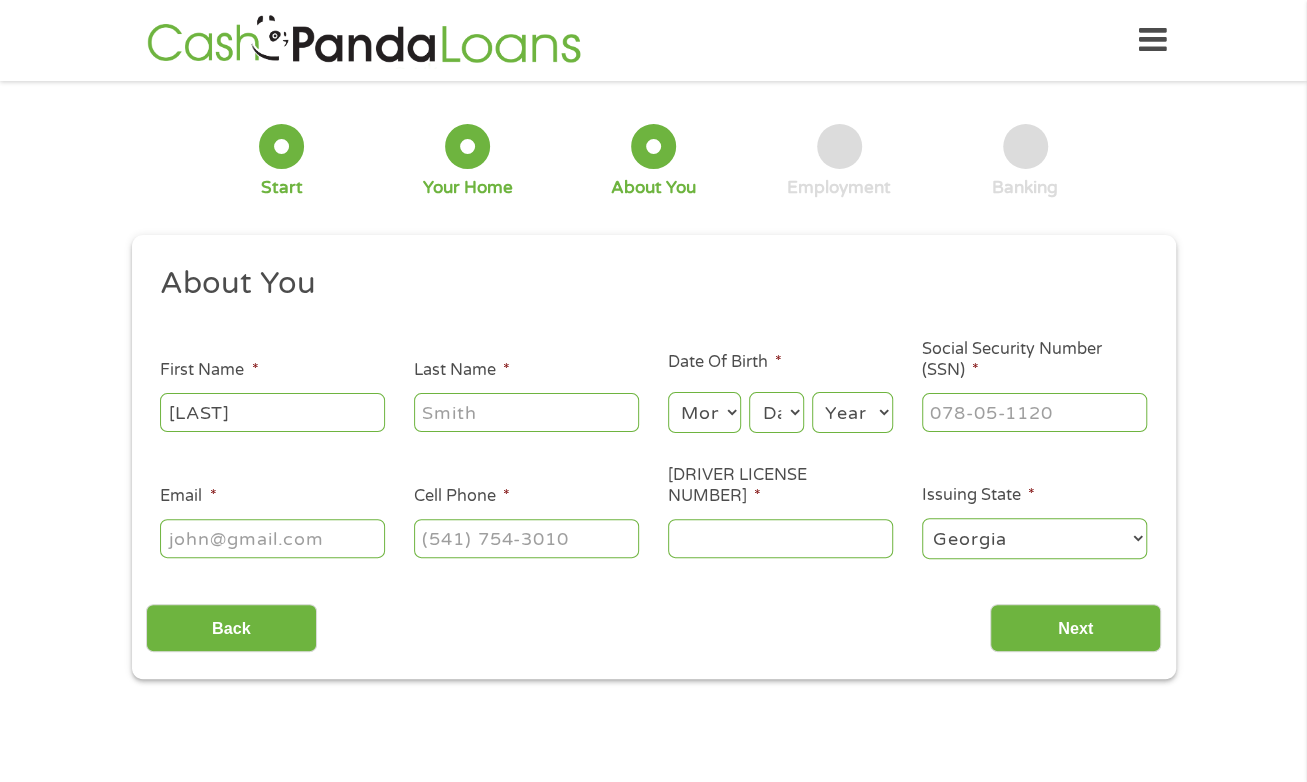 type on "[LAST]" 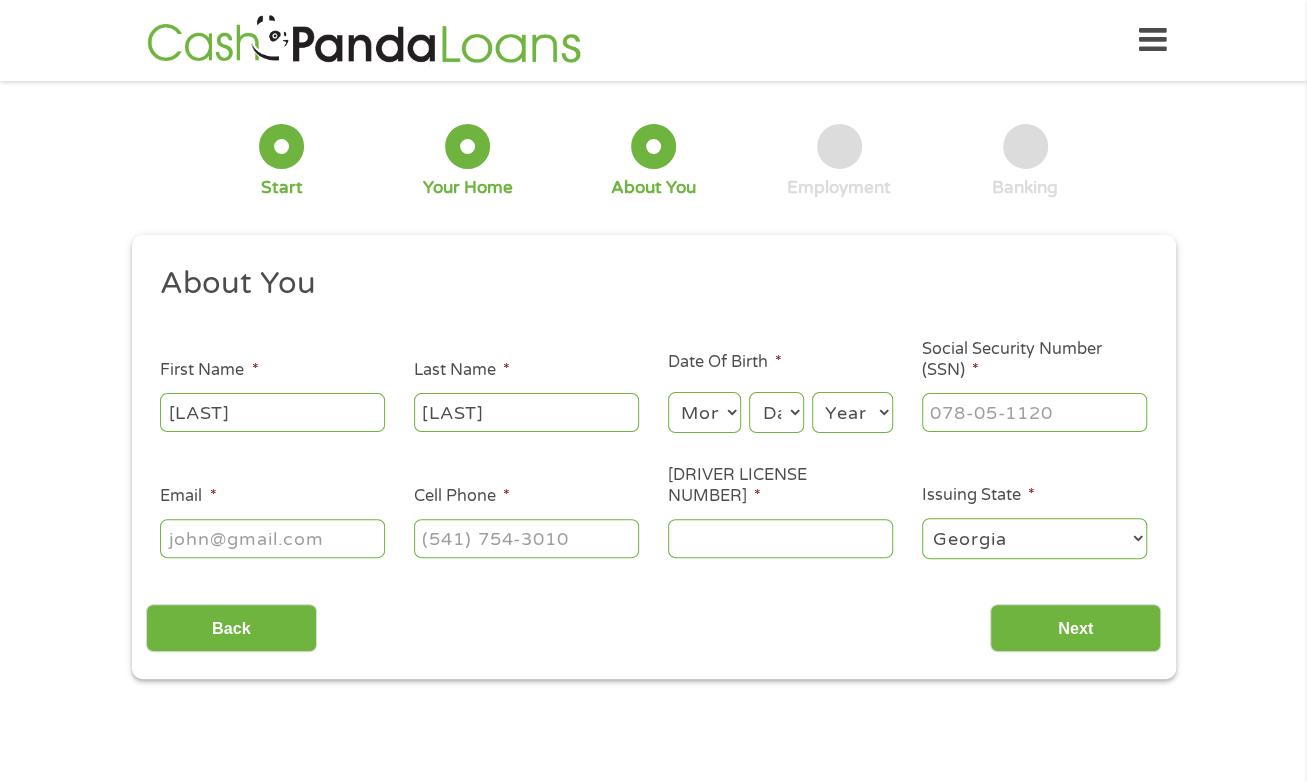 type on "[LAST]" 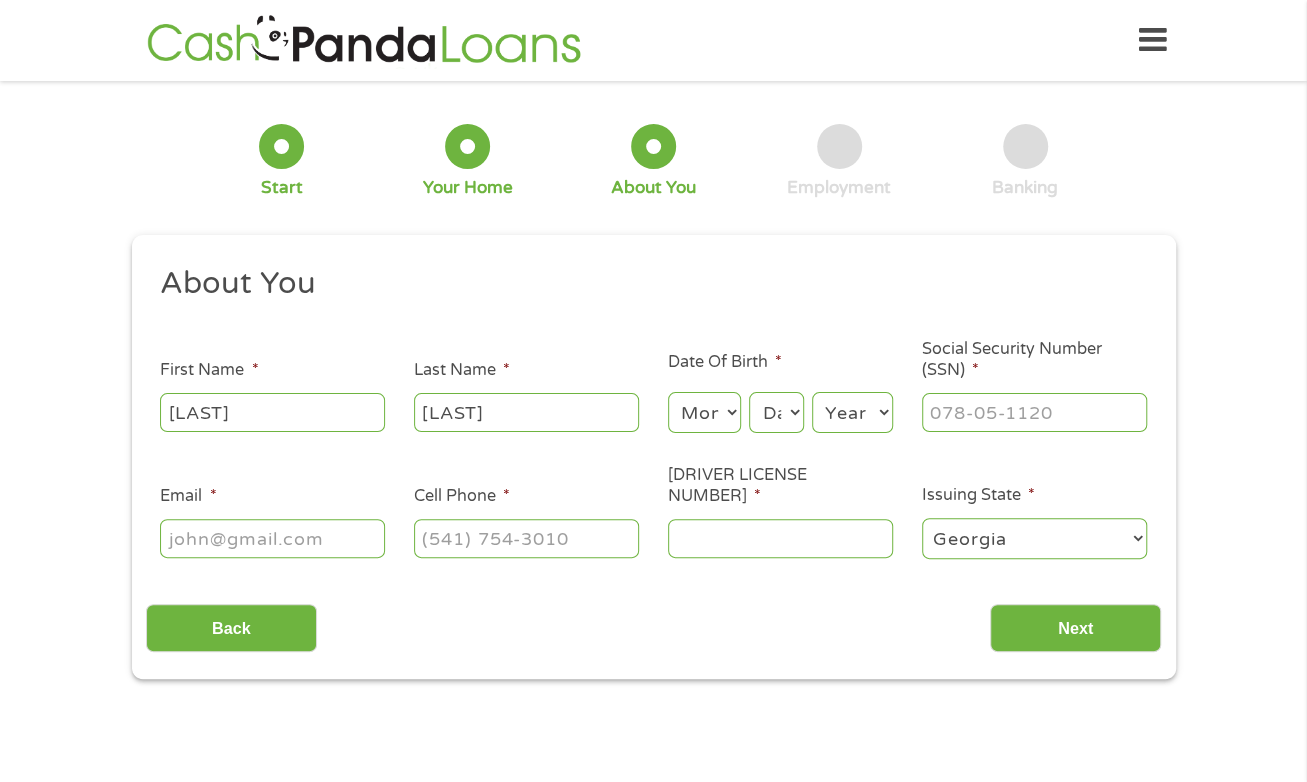 select on "11" 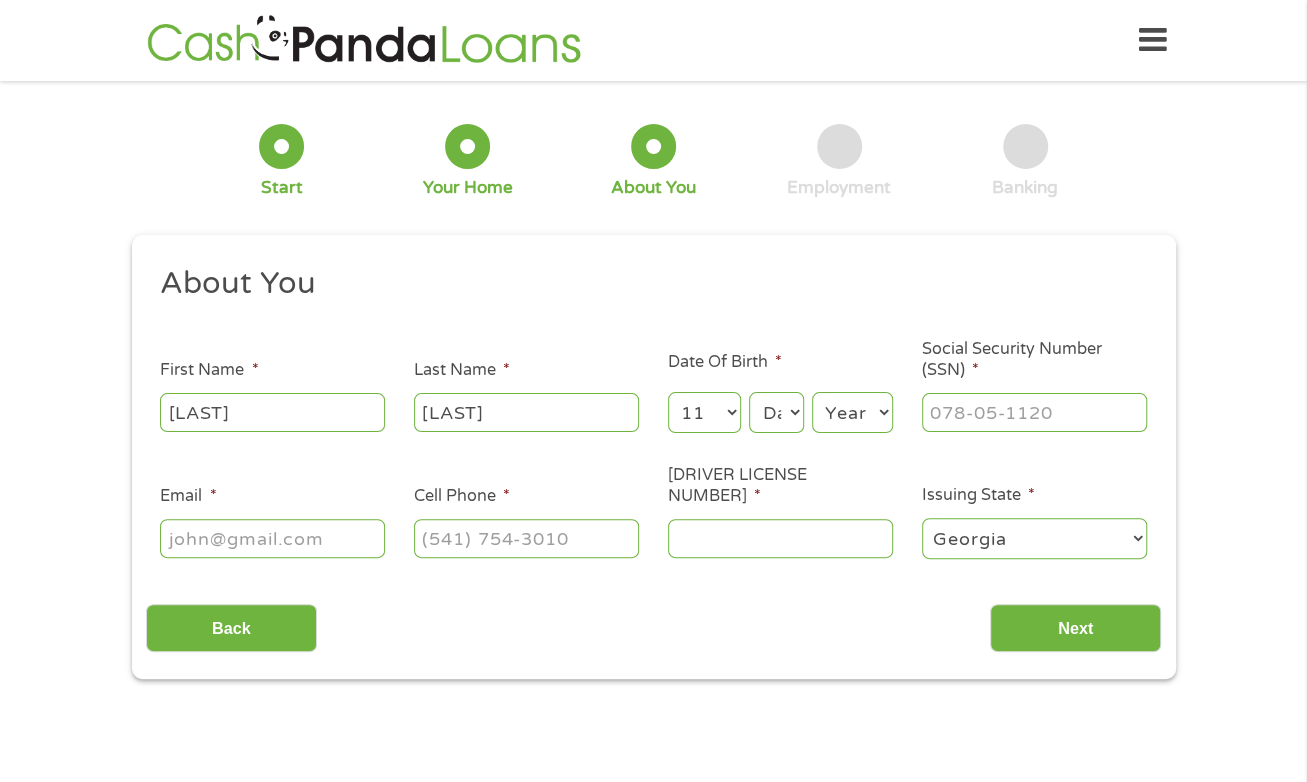click on "Month 1 2 3 4 5 6 7 8 9 10 11 12" at bounding box center (704, 412) 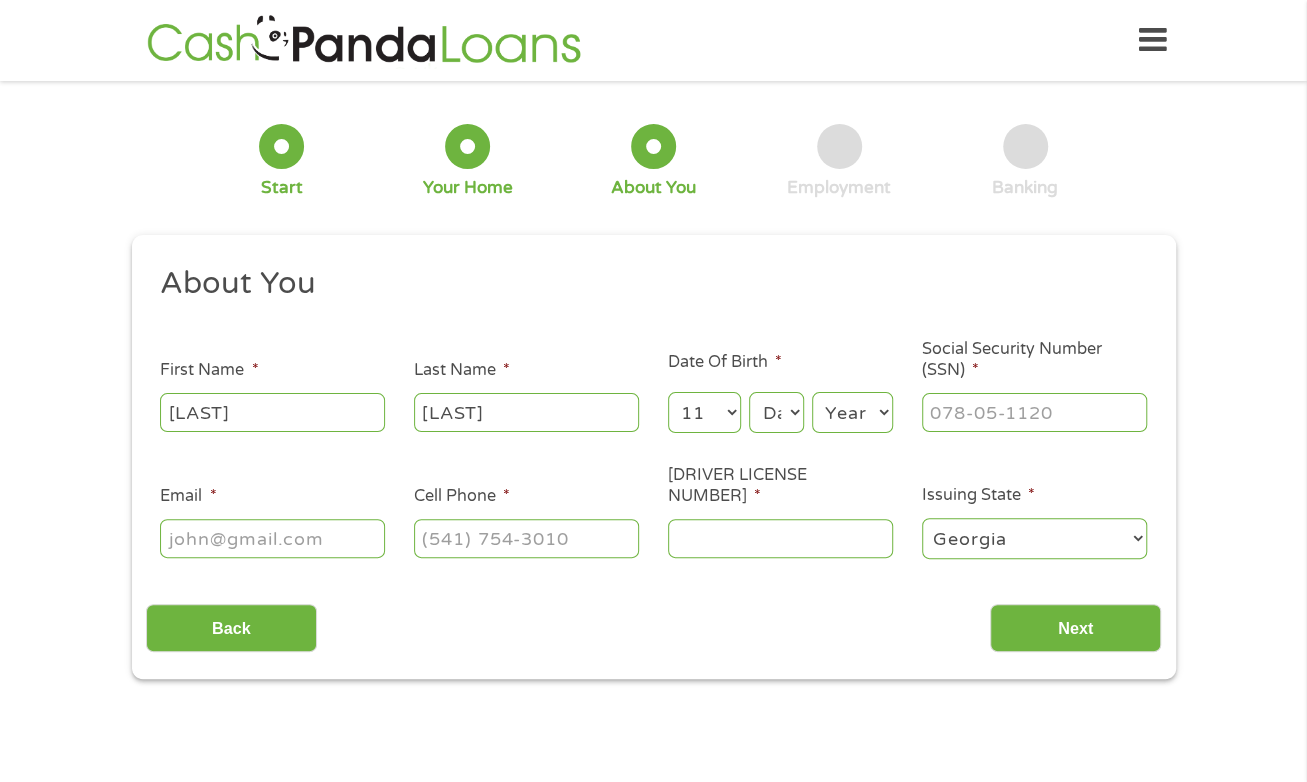 select on "23" 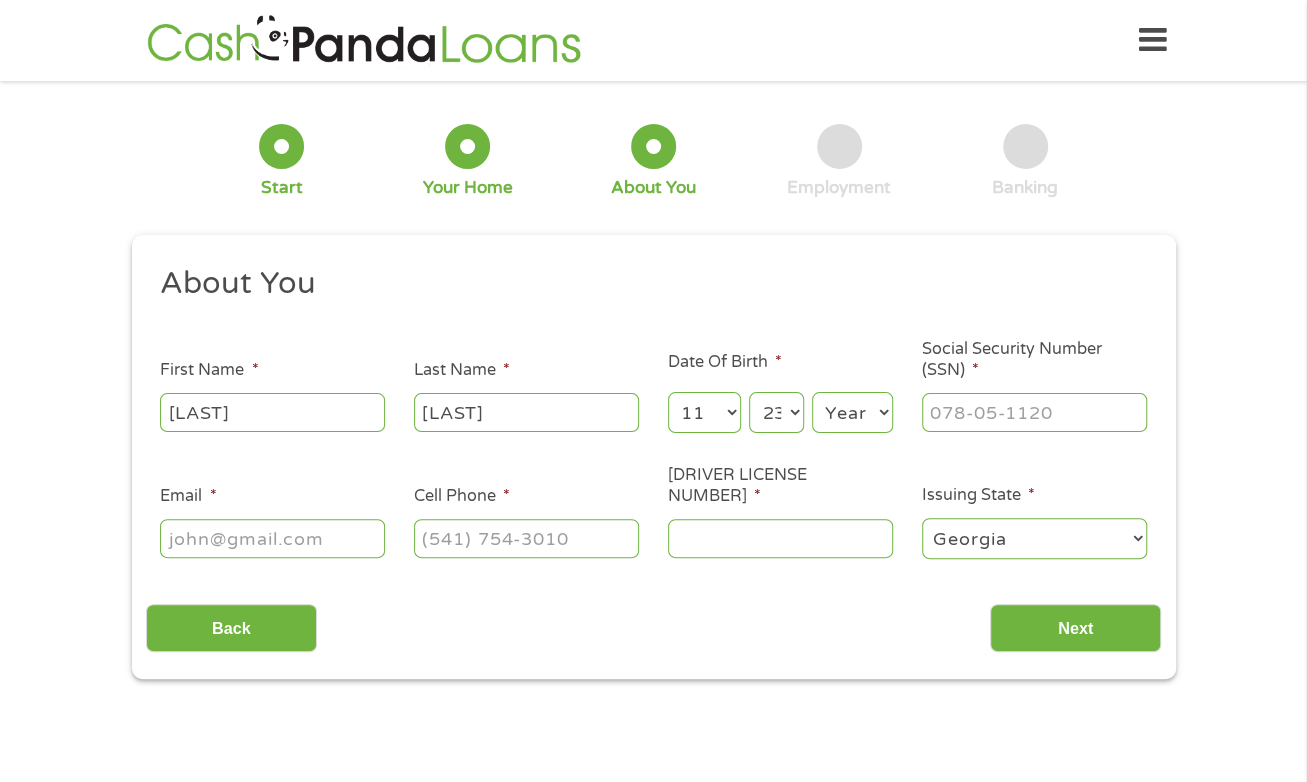 click on "Day 1 2 3 4 5 6 7 8 9 10 11 12 13 14 15 16 17 18 19 20 21 22 23 24 25 26 27 28 29 30 31" at bounding box center [776, 412] 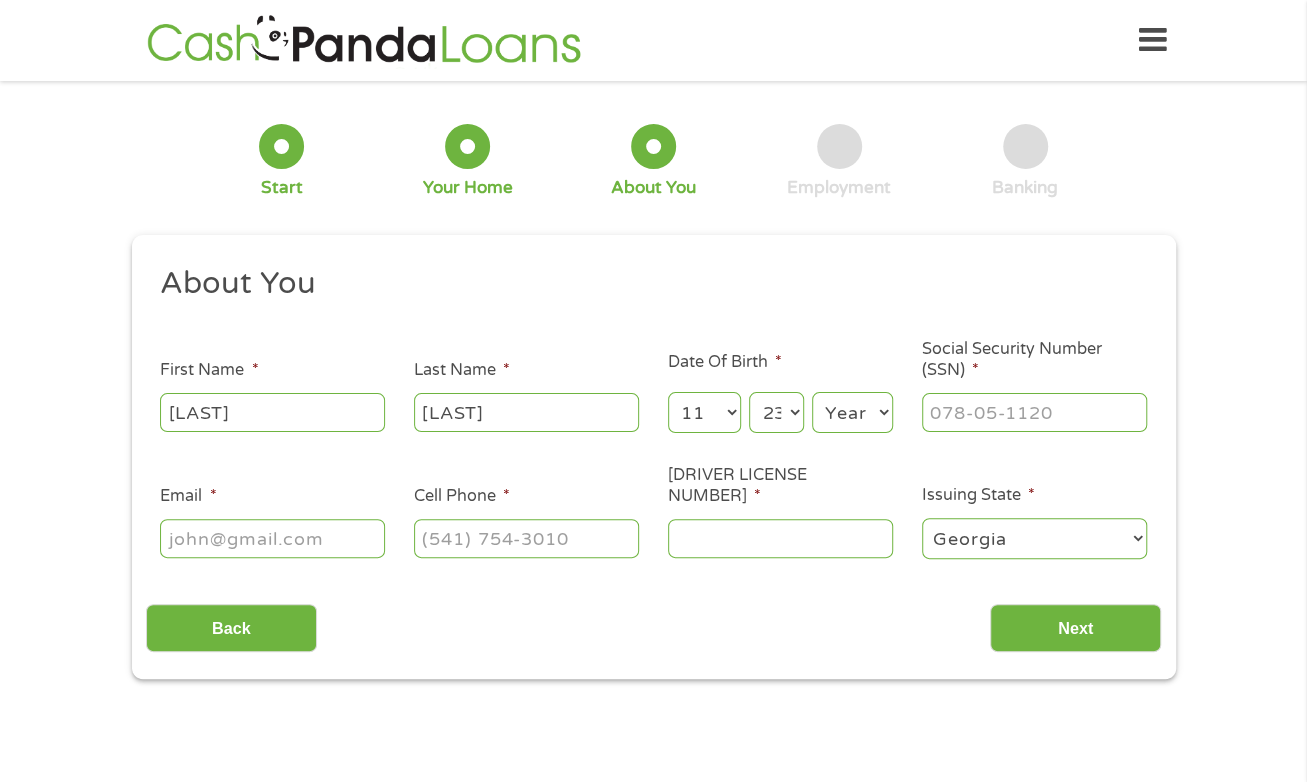 select on "1961" 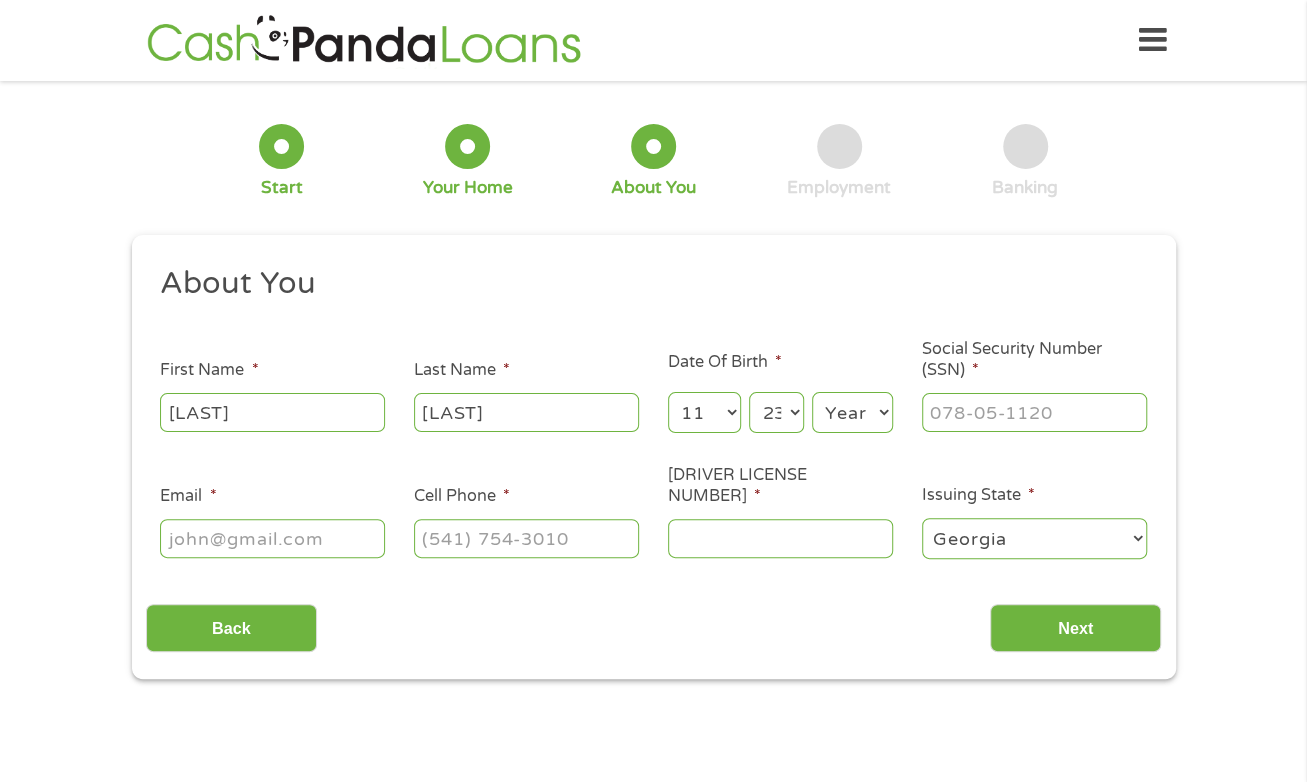 click on "Year 2007 2006 2005 2004 2003 2002 2001 2000 1999 1998 1997 1996 1995 1994 1993 1992 1991 1990 1989 1988 1987 1986 1985 1984 1983 1982 1981 1980 1979 1978 1977 1976 1975 1974 1973 1972 1971 1970 1969 1968 1967 1966 1965 1964 1963 1962 1961 1960 1959 1958 1957 1956 1955 1954 1953 1952 1951 1950 1949 1948 1947 1946 1945 1944 1943 1942 1941 1940 1939 1938 1937 1936 1935 1934 1933 1932 1931 1930 1929 1928 1927 1926 1925 1924 1923 1922 1921 1920" at bounding box center [852, 412] 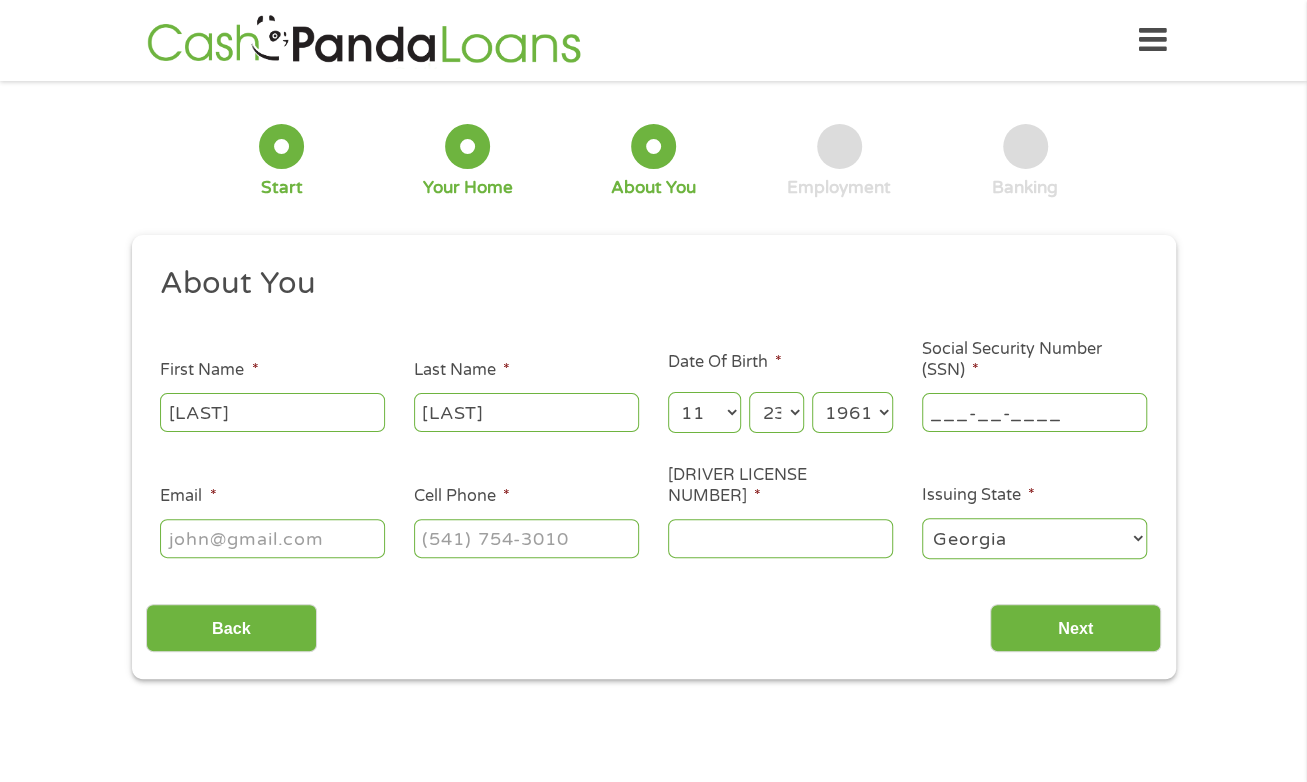 click on "___-__-____" at bounding box center [1034, 412] 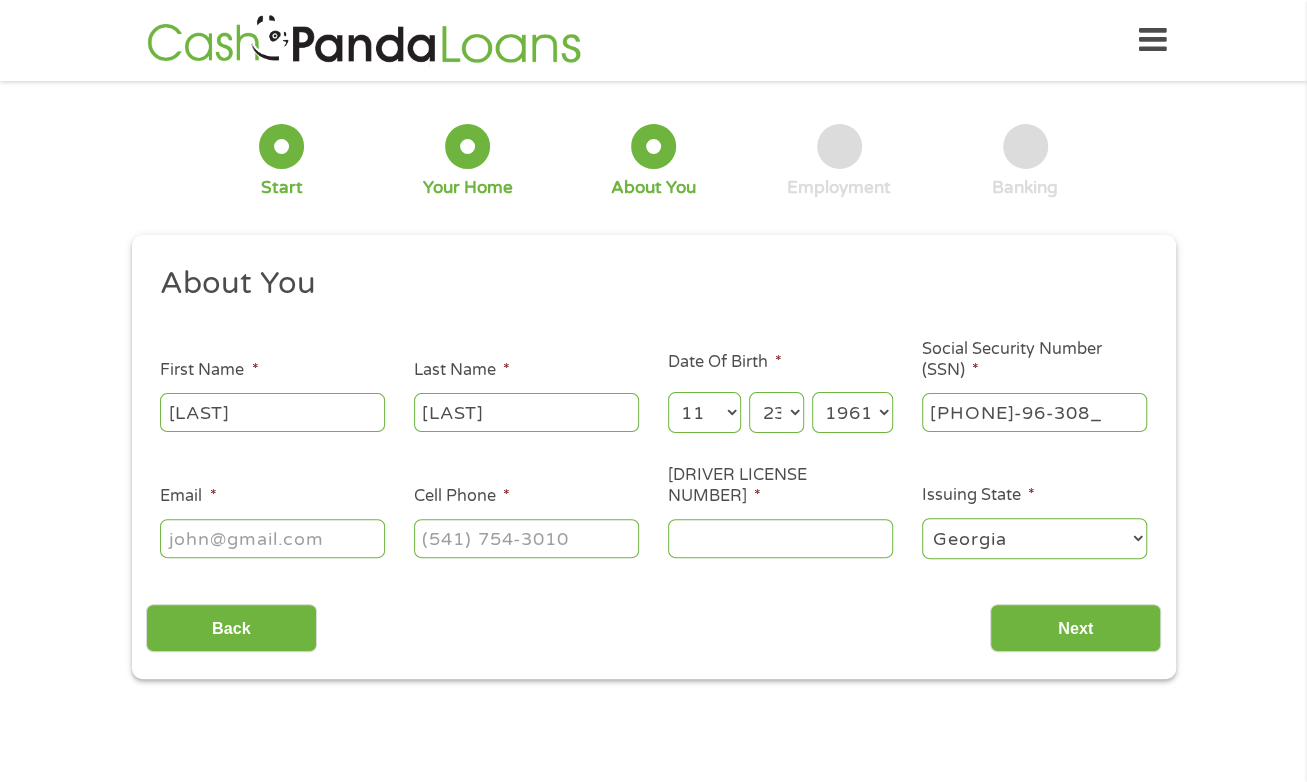 type on "[PHONE]" 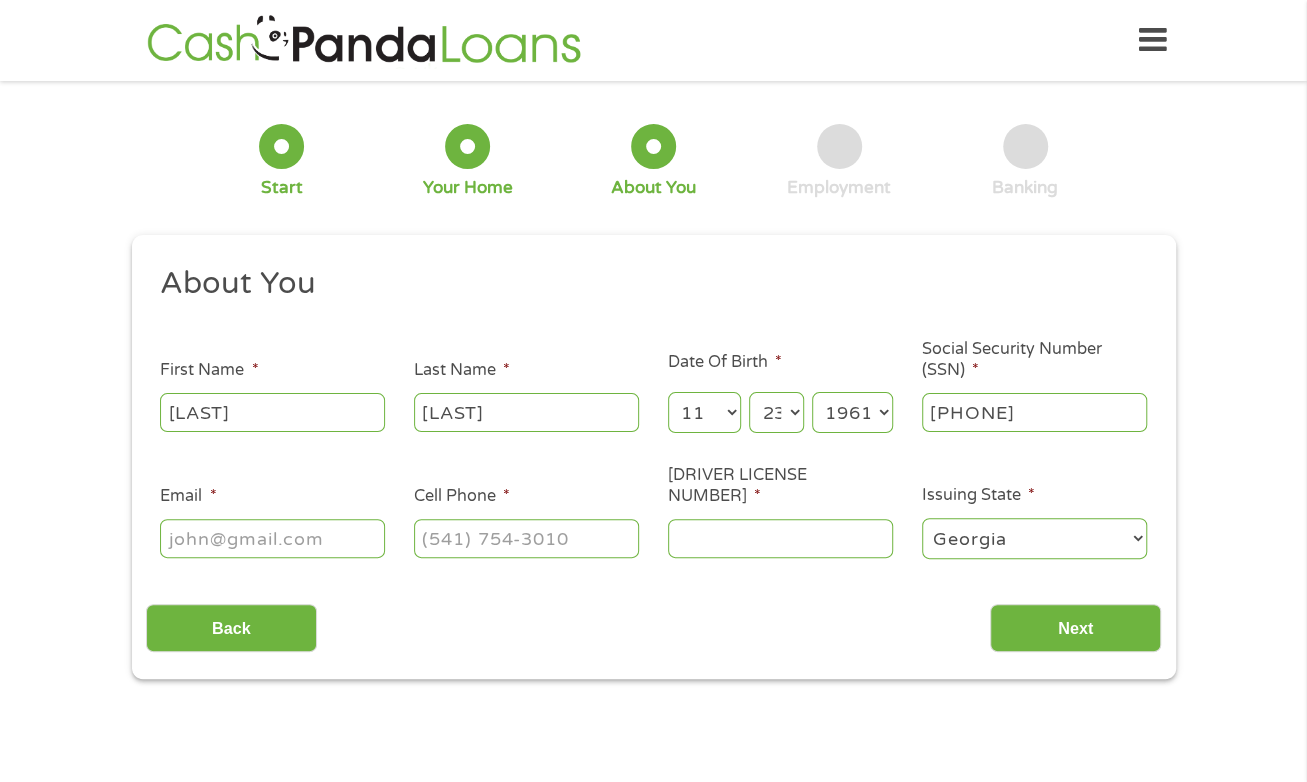 click on "Email *" at bounding box center (272, 538) 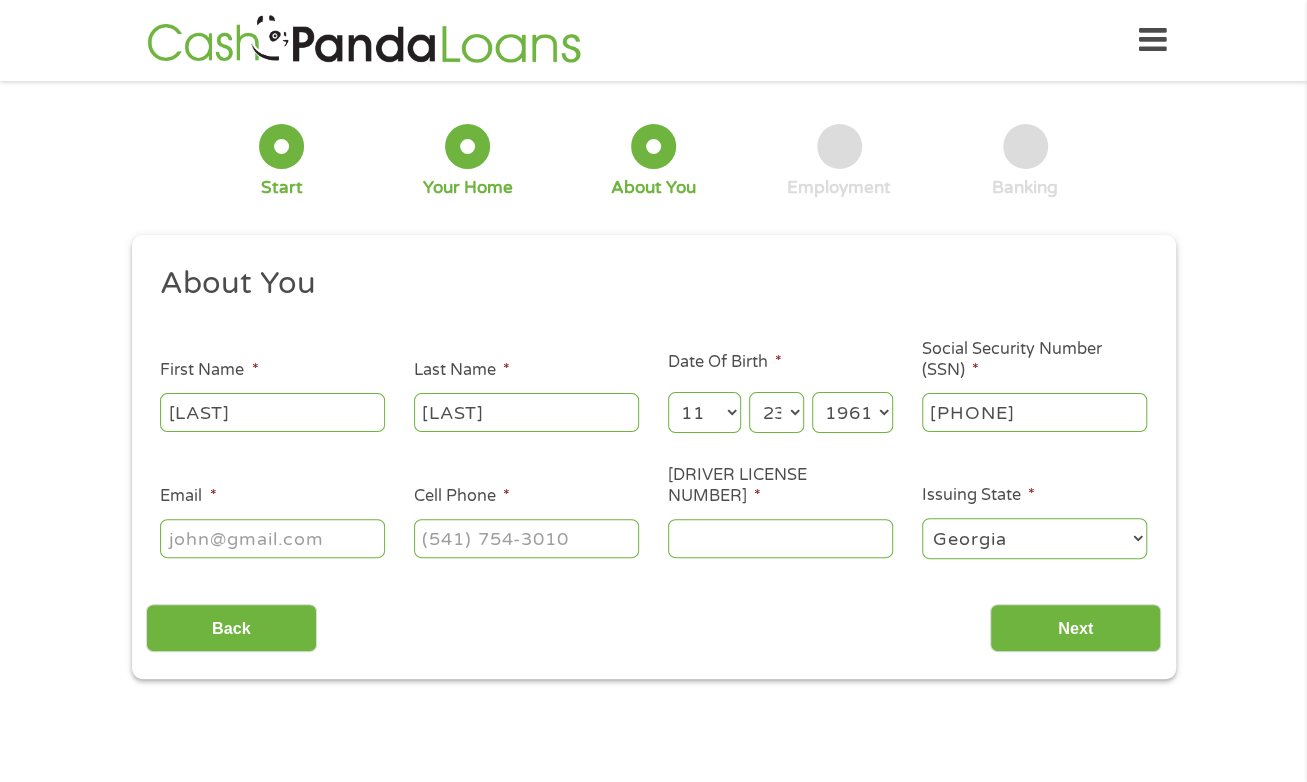 type on "[EMAIL]" 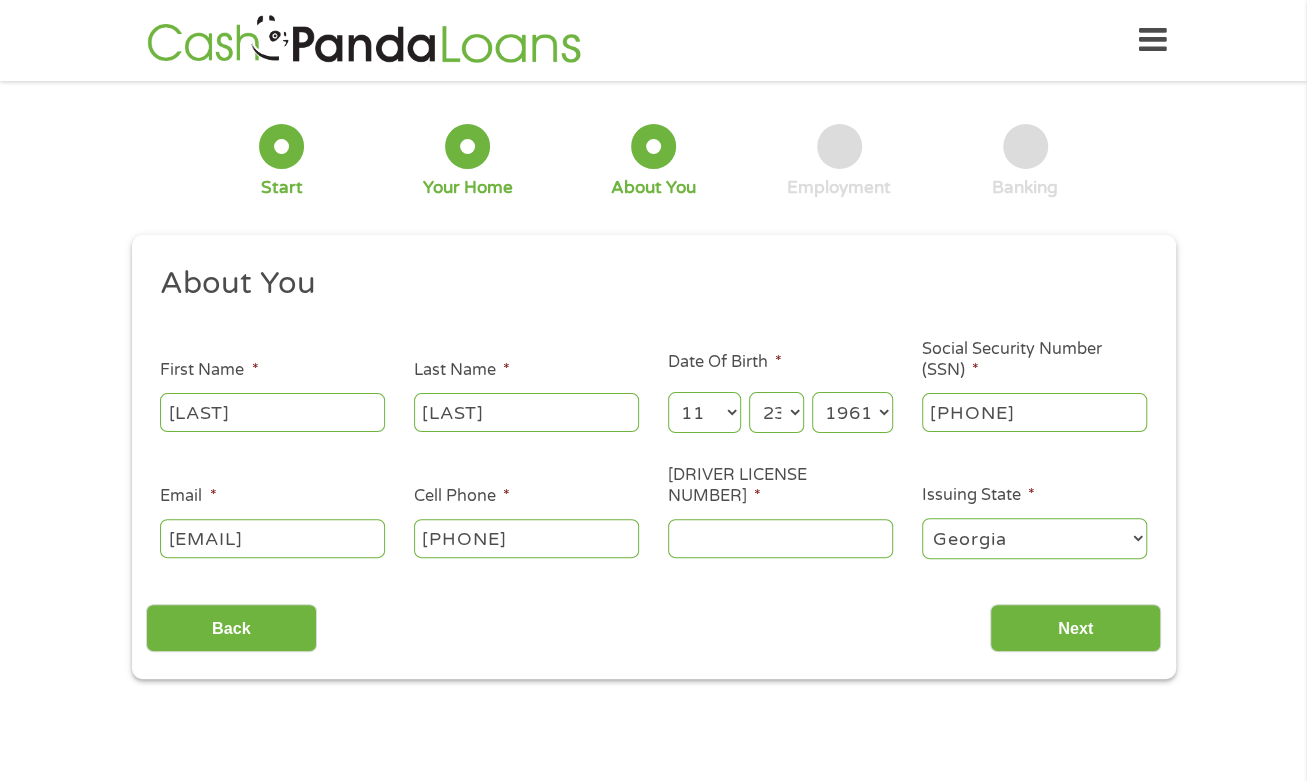 type on "([PHONE]) [NUMBER]" 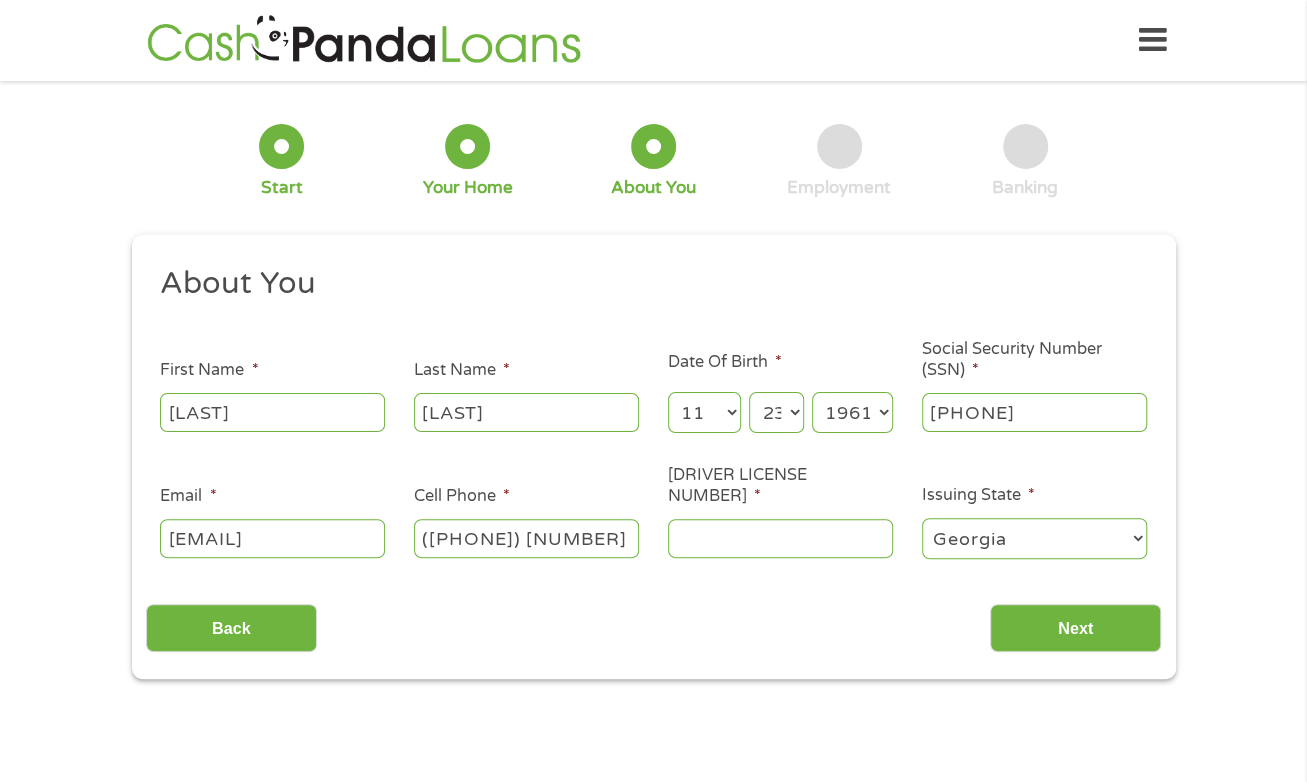 click on "Driver License Number *" at bounding box center [780, 538] 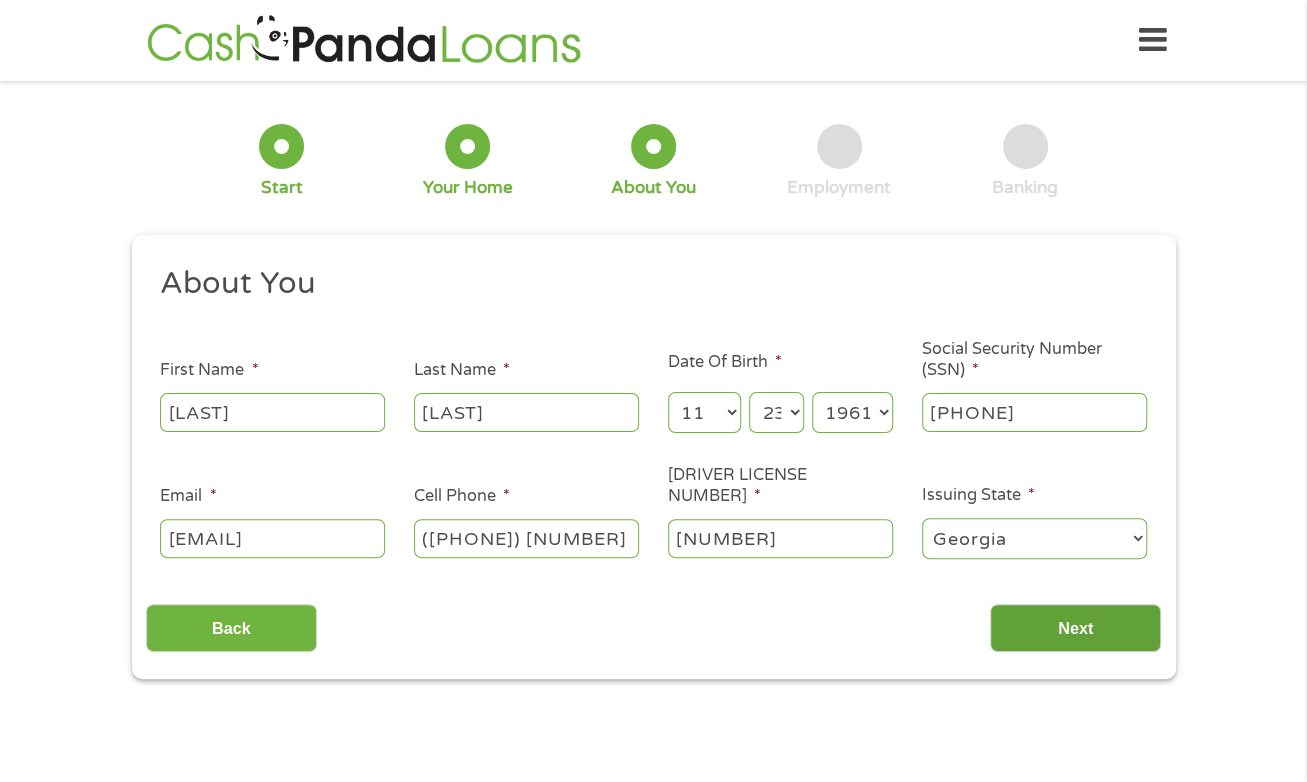 type on "[NUMBER]" 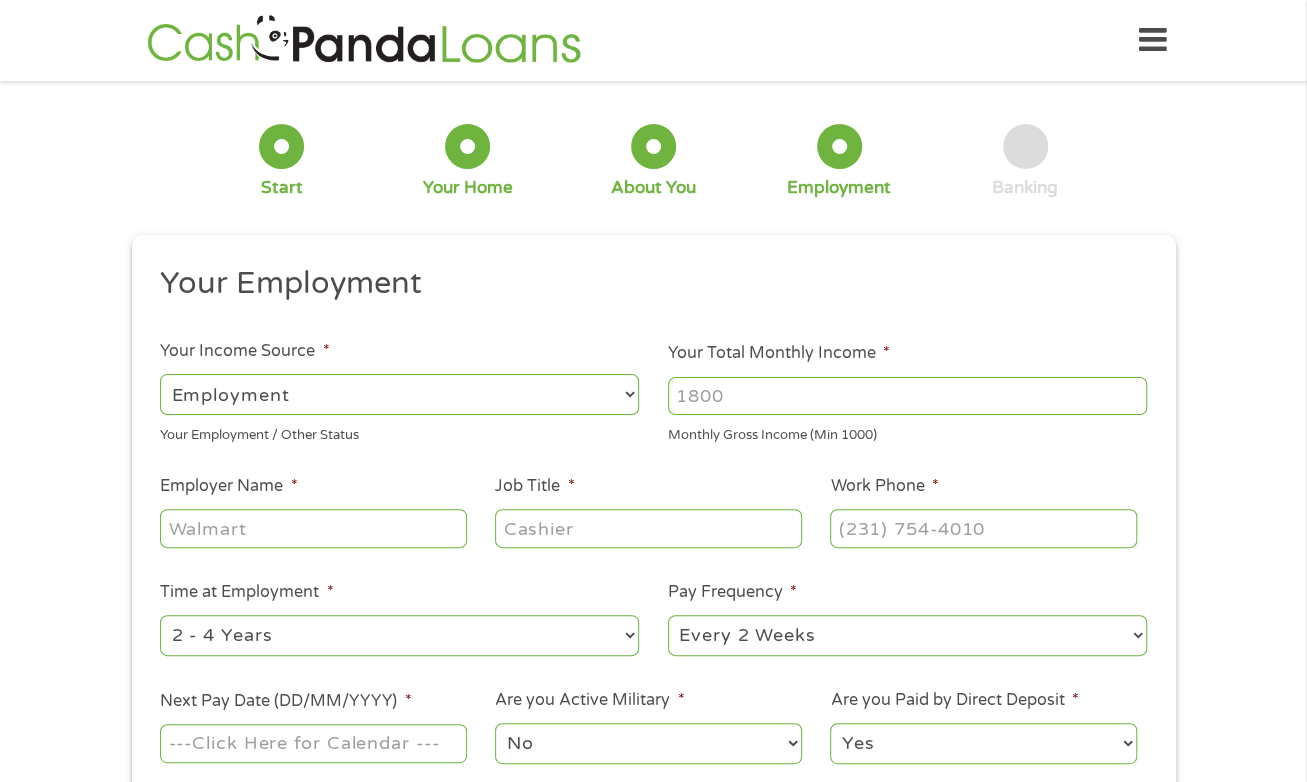 drag, startPoint x: 738, startPoint y: 397, endPoint x: 650, endPoint y: 377, distance: 90.24411 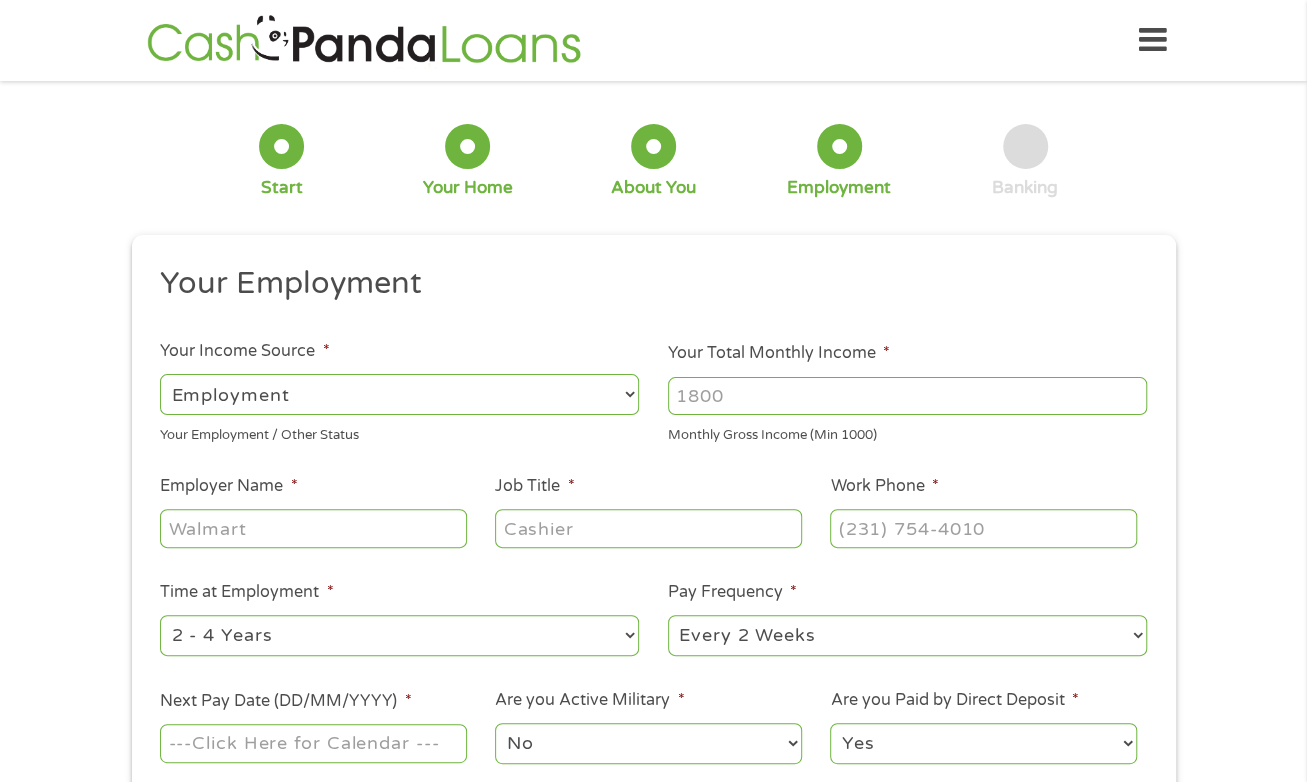 click on "Your Employment Your Income Source * --- Choose one --- Employment Self Employed Benefits Your Employment / Other Status Your Total Monthly Income * Monthly Gross Income (Min 1000) This field is hidden when viewing the form Other Income * 0 Pension, Spouse \u0026 any Other Income Employer Name * Job Title * Work Phone * Time at Employment * --- Choose one --- 1 Year or less 1 - 2 Years 2 - 4 Years Over 4 Years Pay Frequency * --- Choose one --- Every 2 Weeks Every Week Monthly Semi-Monthly Next Pay Date (DD/MM/YYYY) * Are you Active Military * No Yes Are you Paid by Direct Deposit * Yes No" at bounding box center (653, 523) 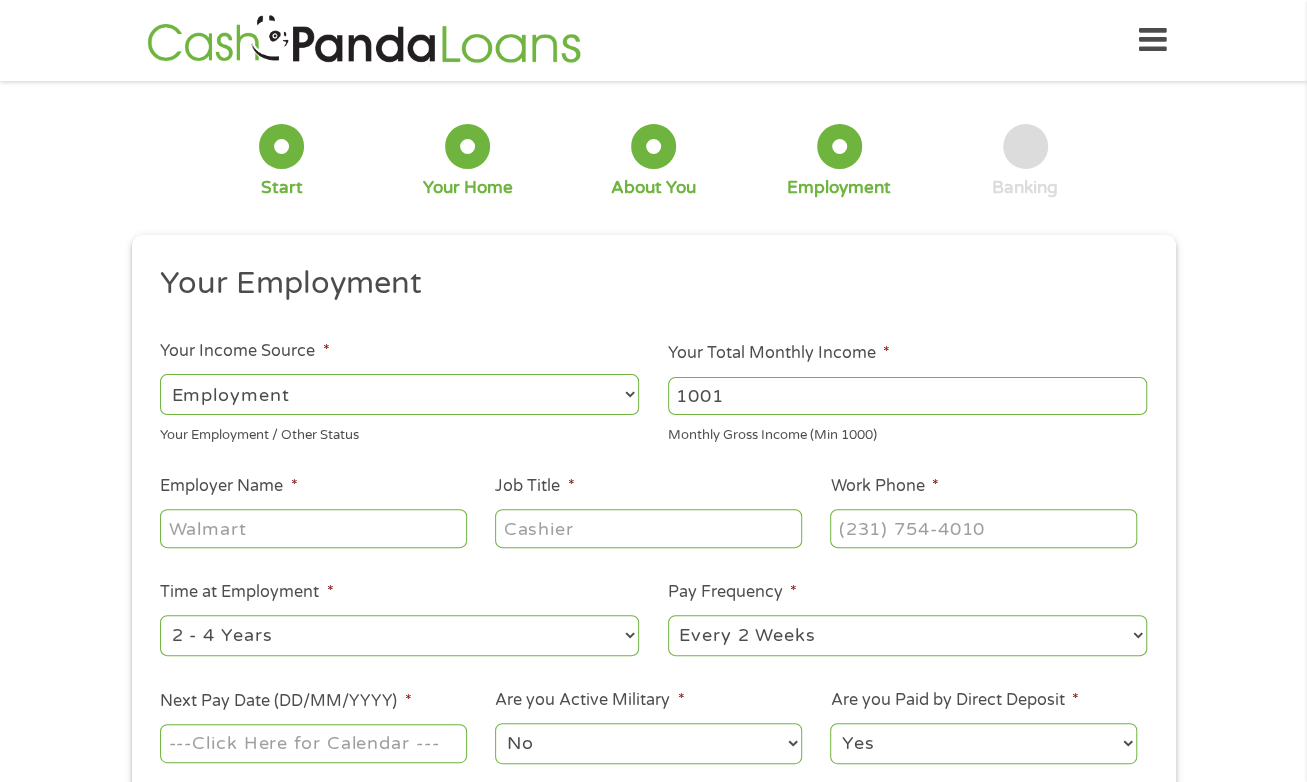 click on "1001" at bounding box center (907, 396) 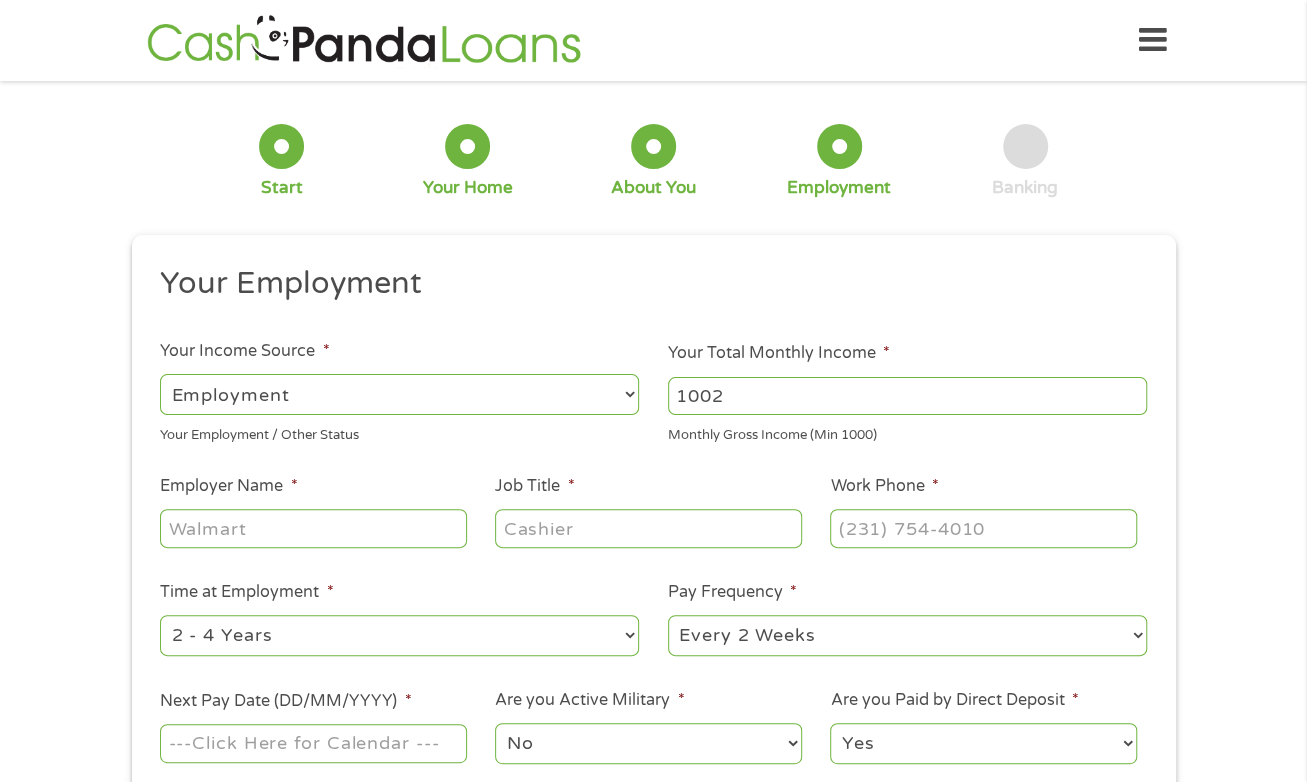 click on "1002" at bounding box center (907, 396) 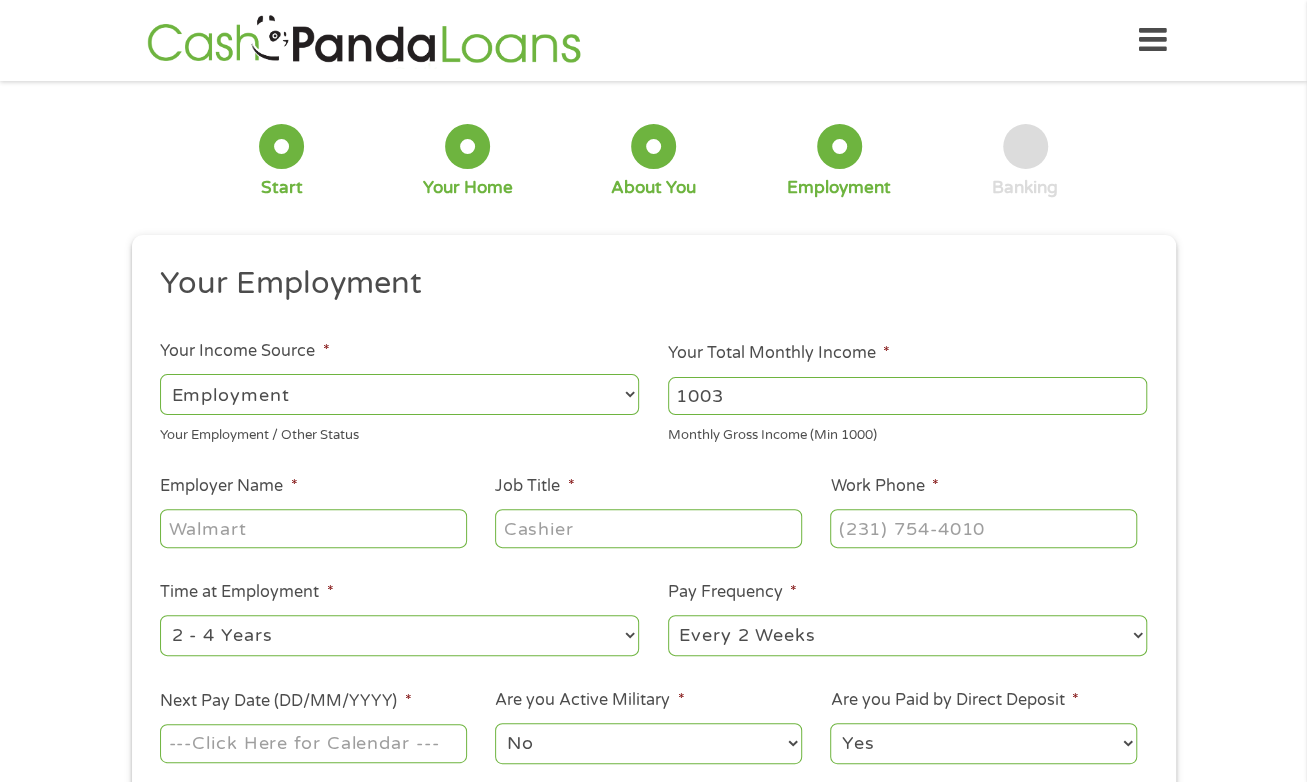 click on "1003" at bounding box center (907, 396) 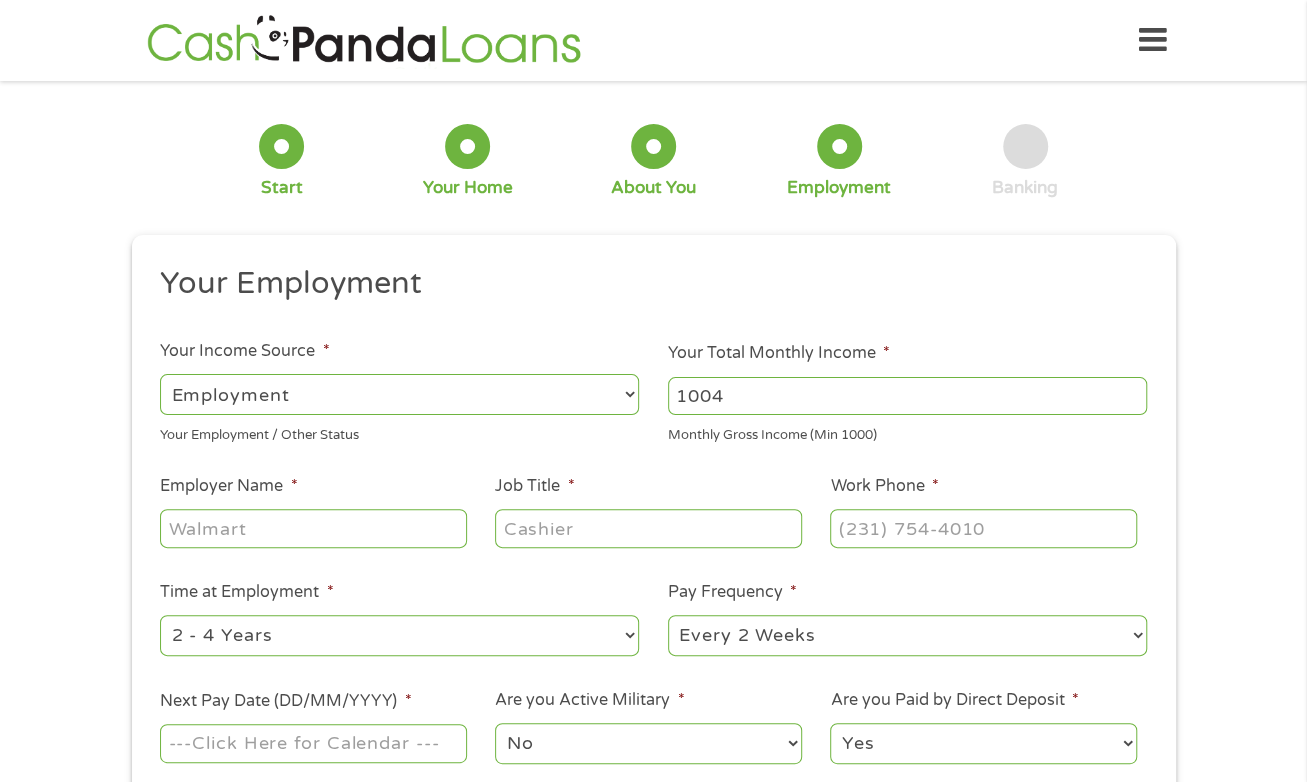 click on "1004" at bounding box center [907, 396] 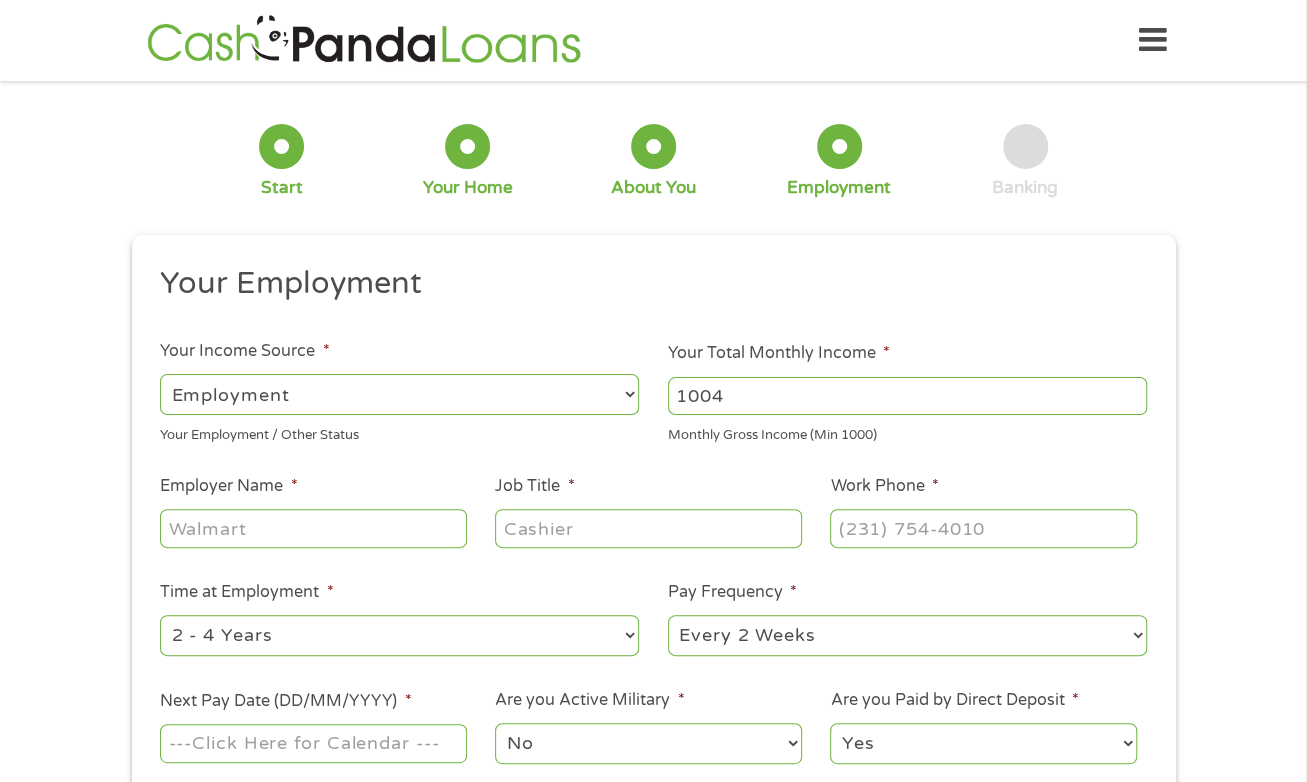 drag, startPoint x: 726, startPoint y: 399, endPoint x: 660, endPoint y: 398, distance: 66.007576 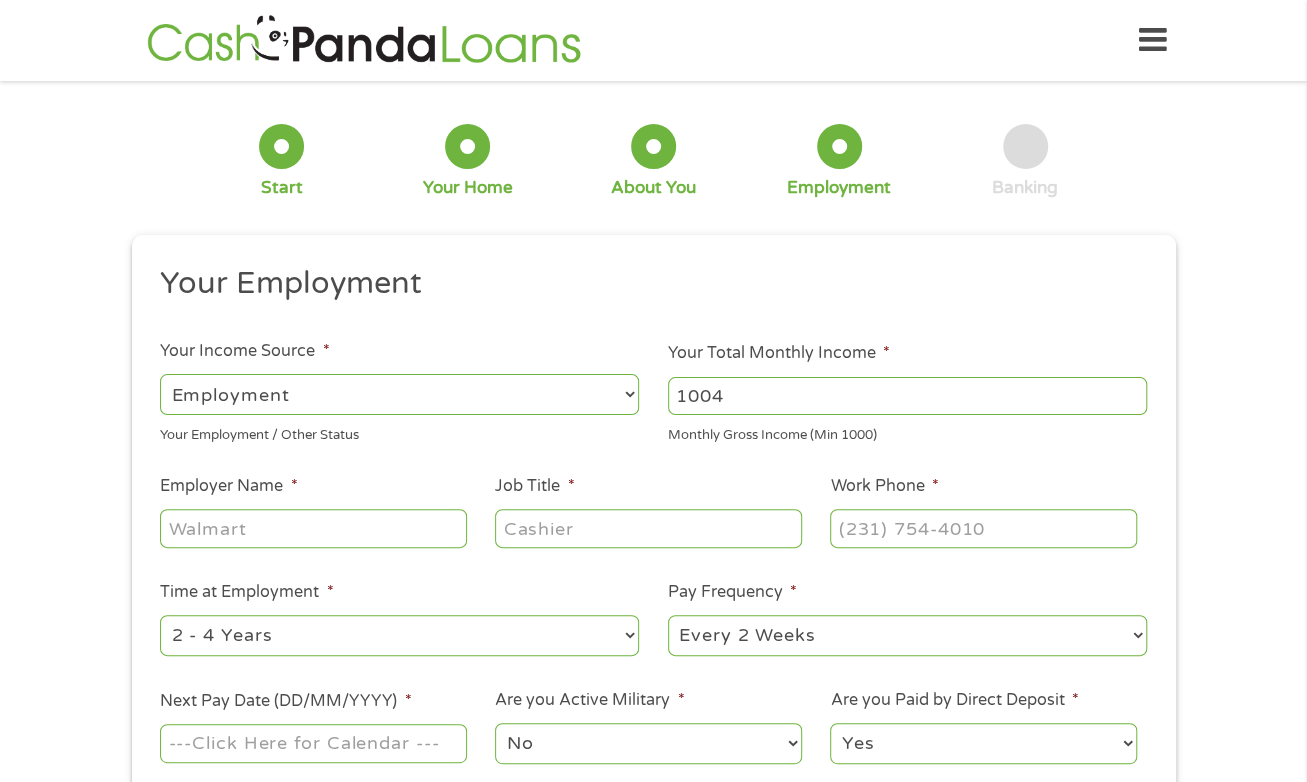 click on "Your Total Monthly Income * [NUMBER] Monthly Gross Income (Min 1000)" at bounding box center [908, 393] 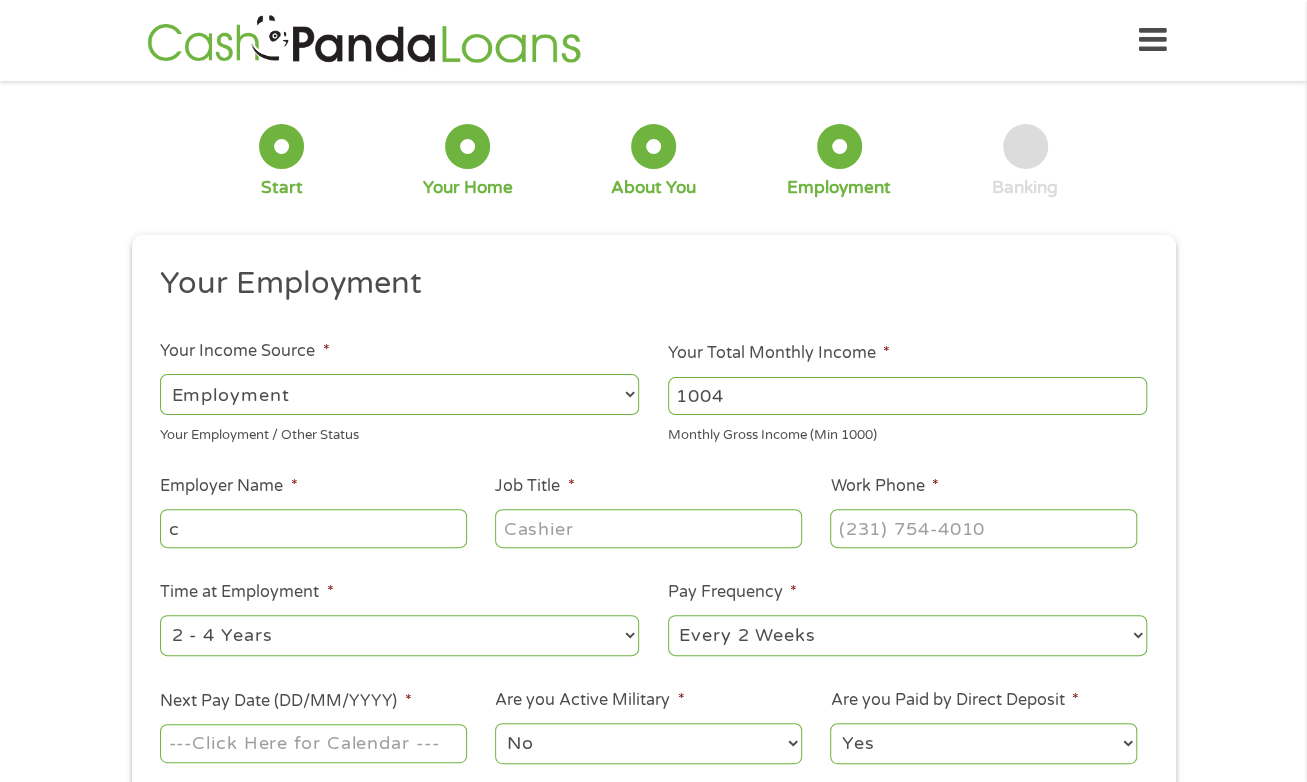 click on "c" at bounding box center (313, 528) 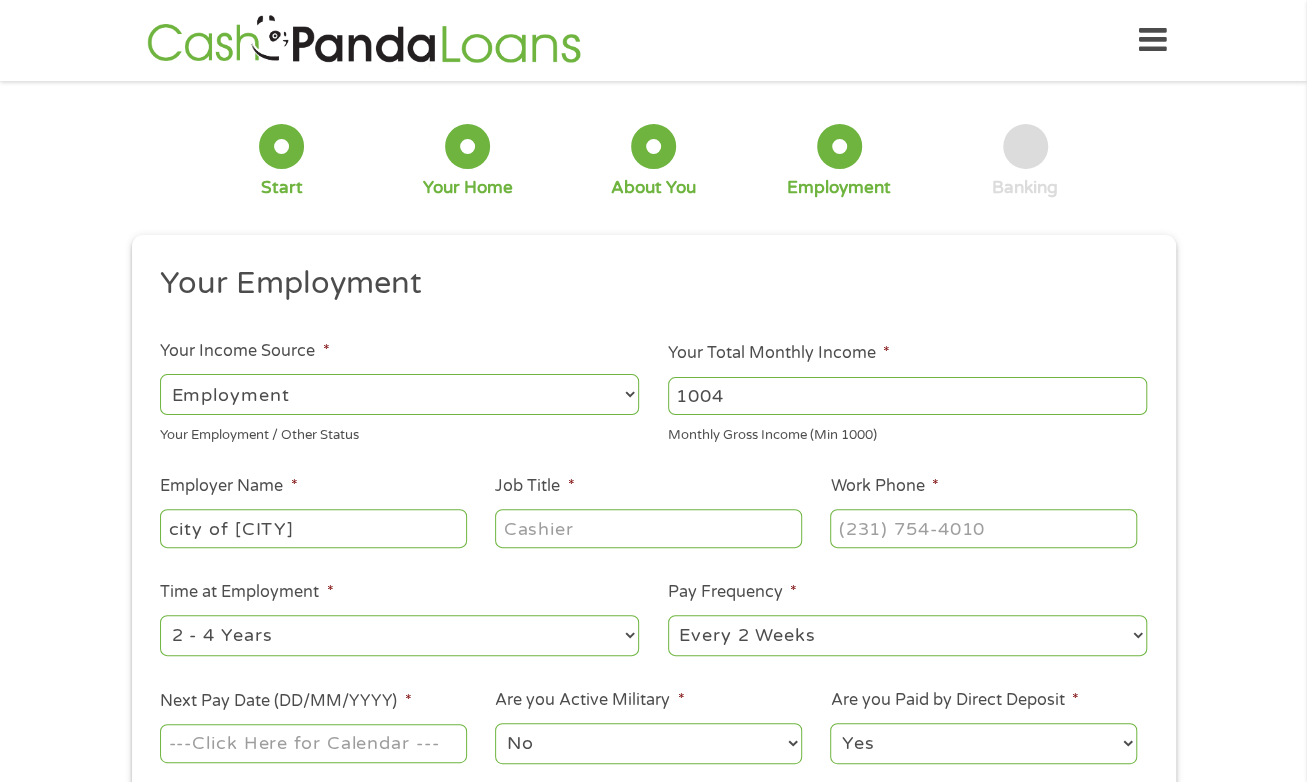 type on "city of [CITY]" 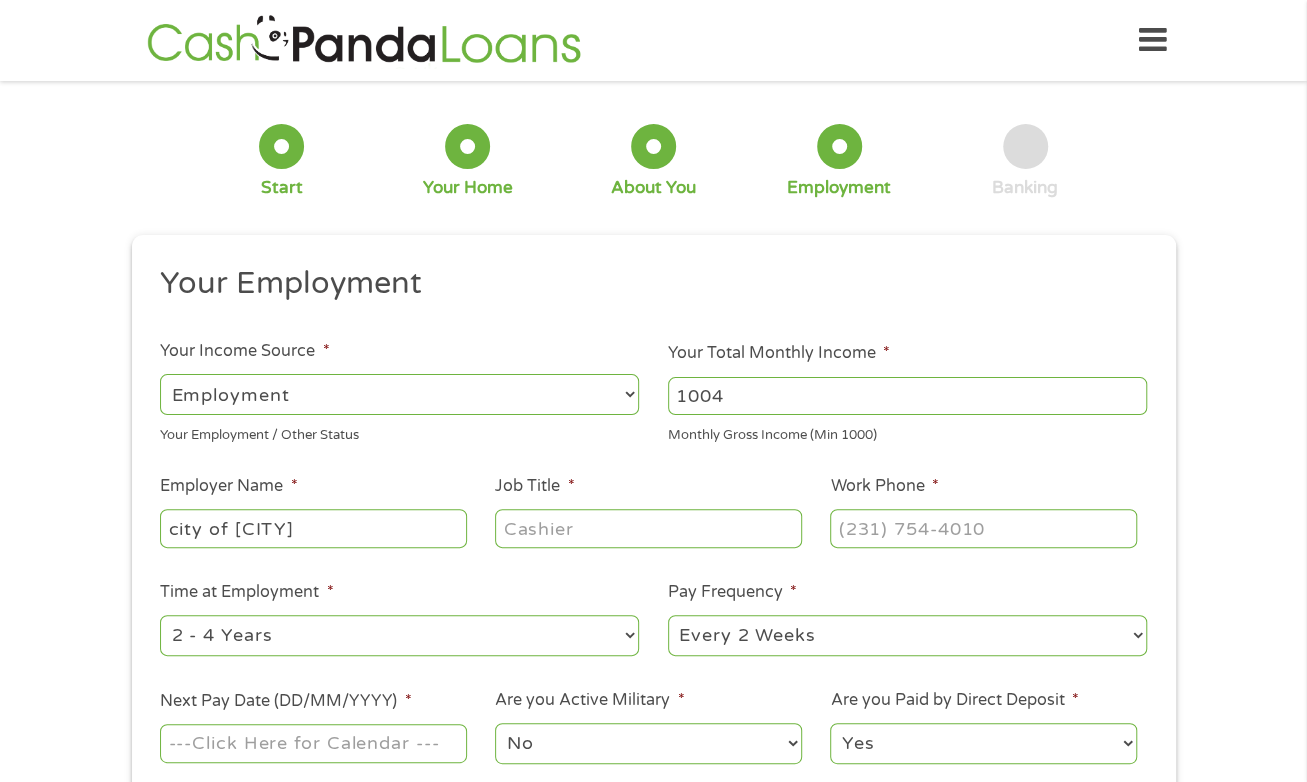 click on "Job Title *" at bounding box center [648, 528] 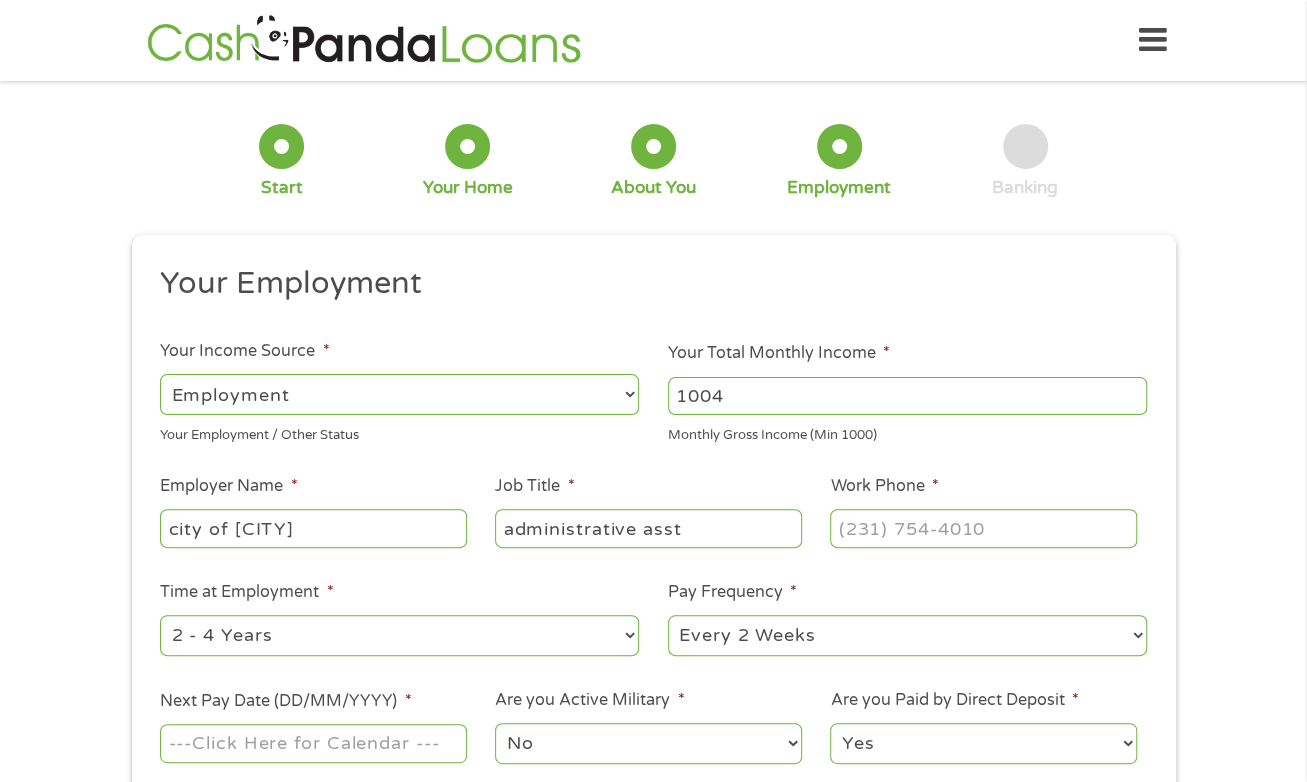 type on "administrative asst" 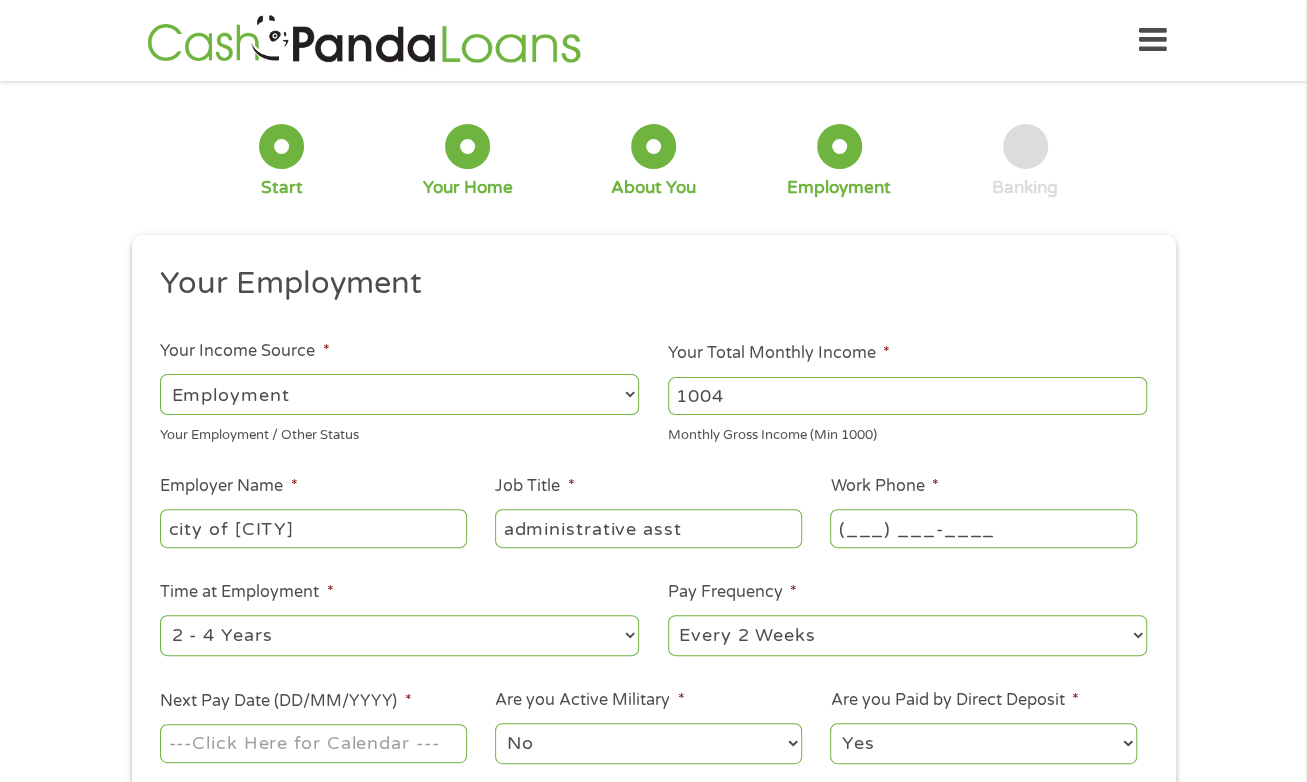 drag, startPoint x: 1004, startPoint y: 531, endPoint x: 846, endPoint y: 524, distance: 158.15498 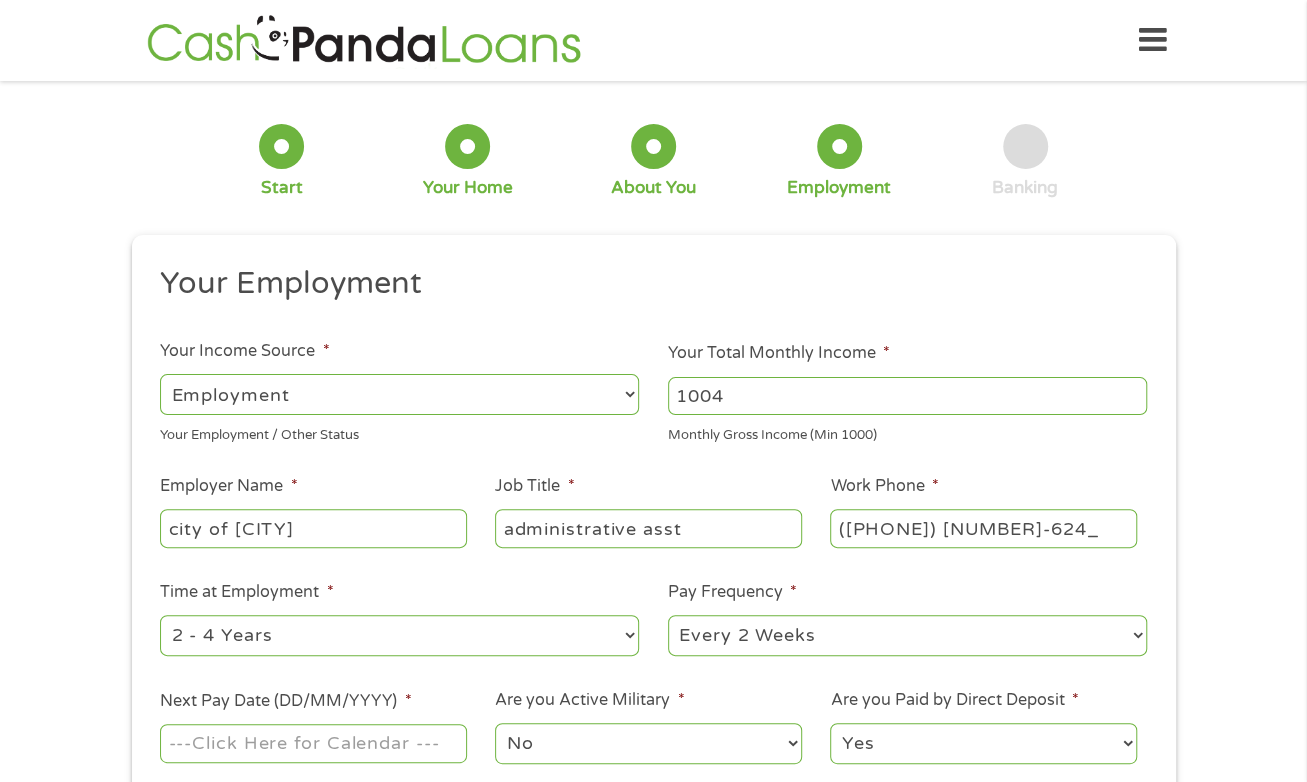 type on "([PHONE]) [NUMBER]" 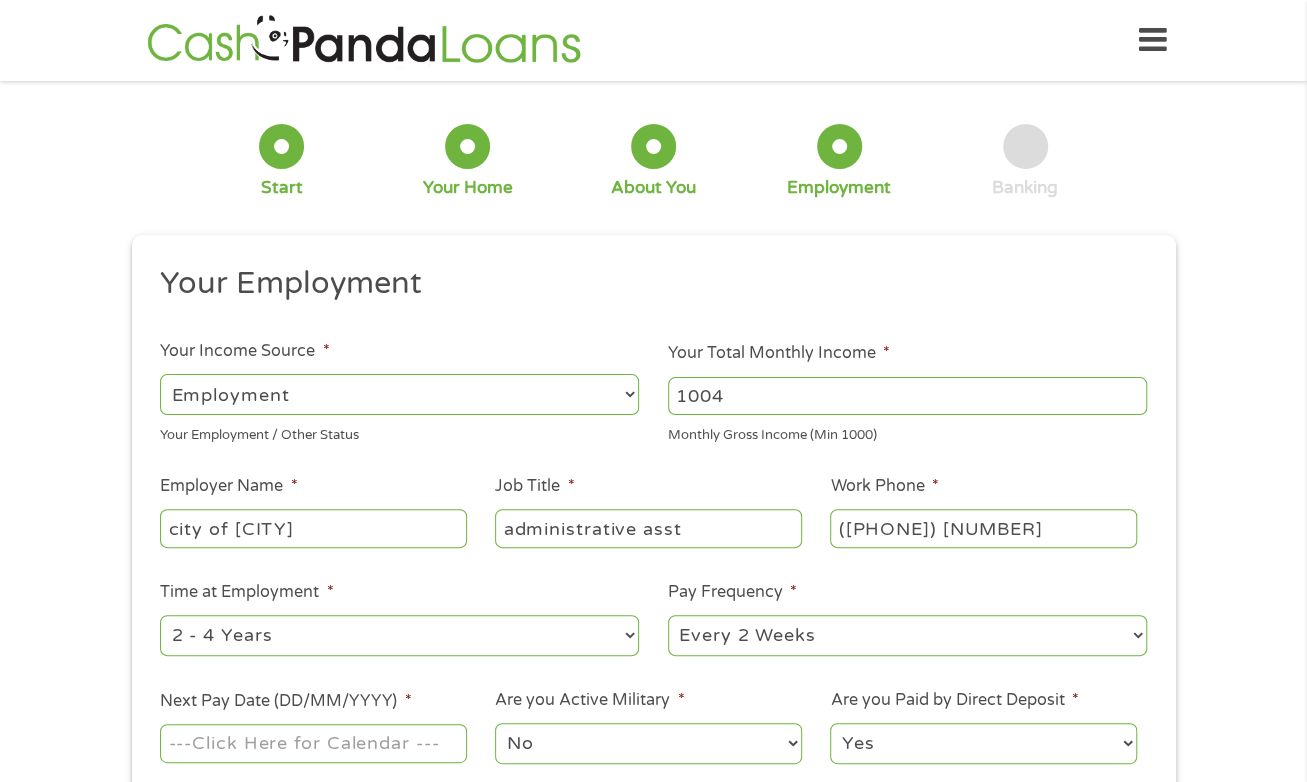 click on "1         Start   2         Your Home   3         About You   4         Employment   5         Banking   6
This field is hidden when viewing the form gclid This field is hidden when viewing the form Referrer https://www.cashpandaloans.com/ This field is hidden when viewing the form Source This field is hidden when viewing the form Campaign This field is hidden when viewing the form Medium This field is hidden when viewing the form adgroup This field is hidden when viewing the form creative This field is hidden when viewing the form position This field is hidden when viewing the form keyword This field is hidden when viewing the form matchtype This field is hidden when viewing the form device This field is hidden when viewing the form network This field is hidden when viewing the form email quality score
No fees!
Secured Site!
No Paperwork!
No Obligation!" at bounding box center (653, 489) 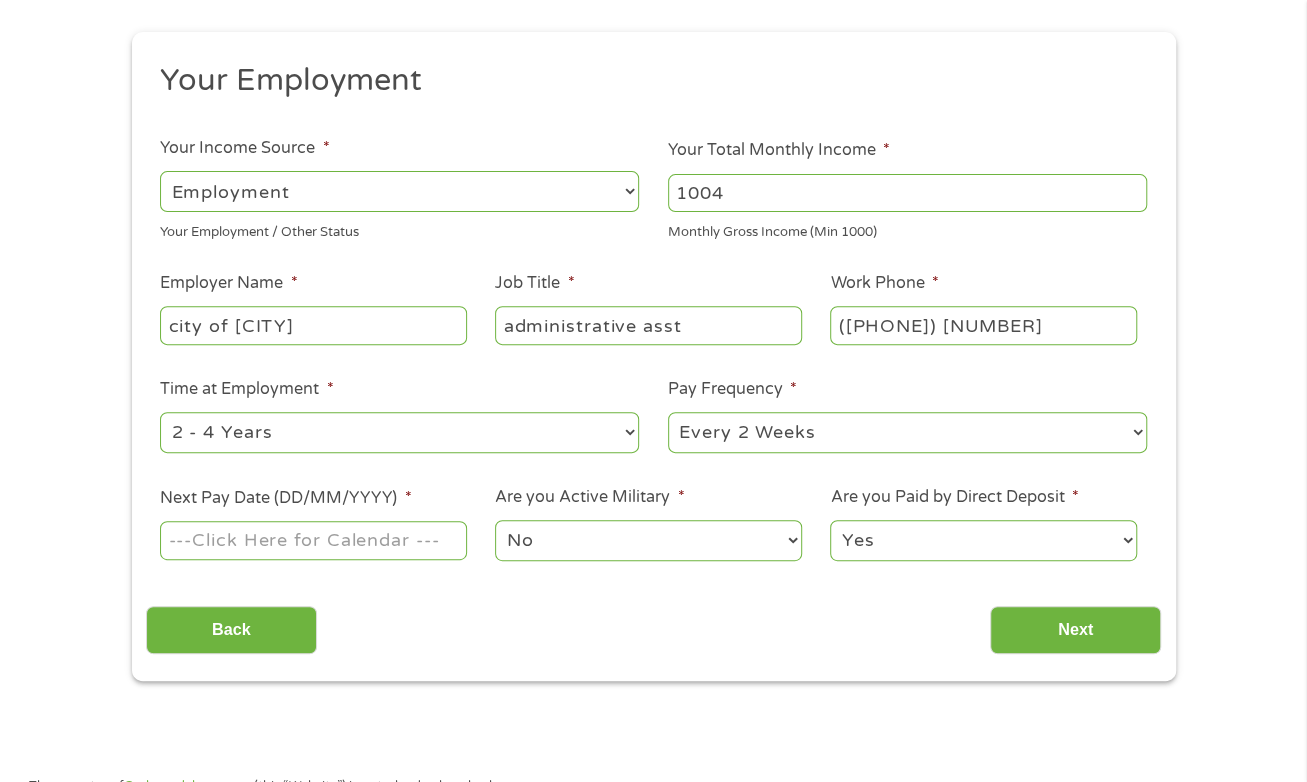 scroll, scrollTop: 205, scrollLeft: 0, axis: vertical 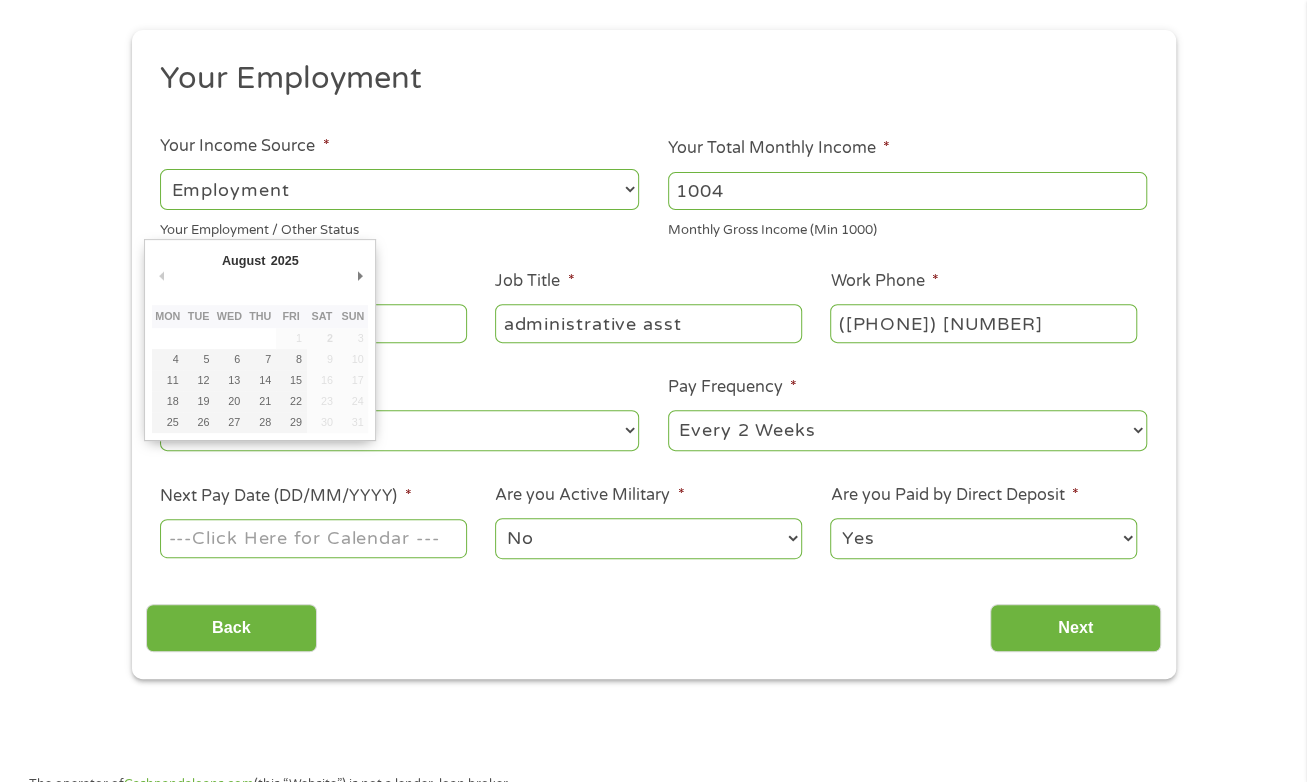 click on "Next Pay Date (DD/MM/YYYY) *" at bounding box center [313, 538] 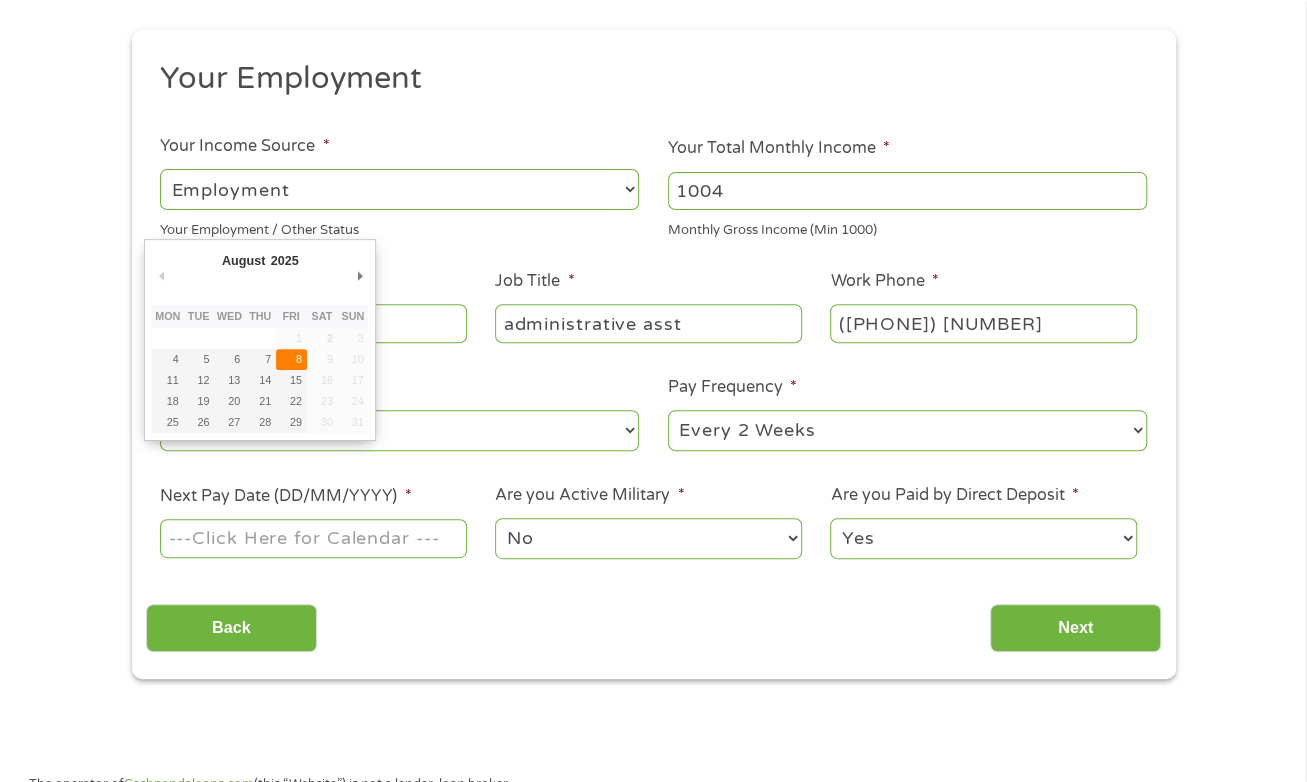 type on "08/08/2025" 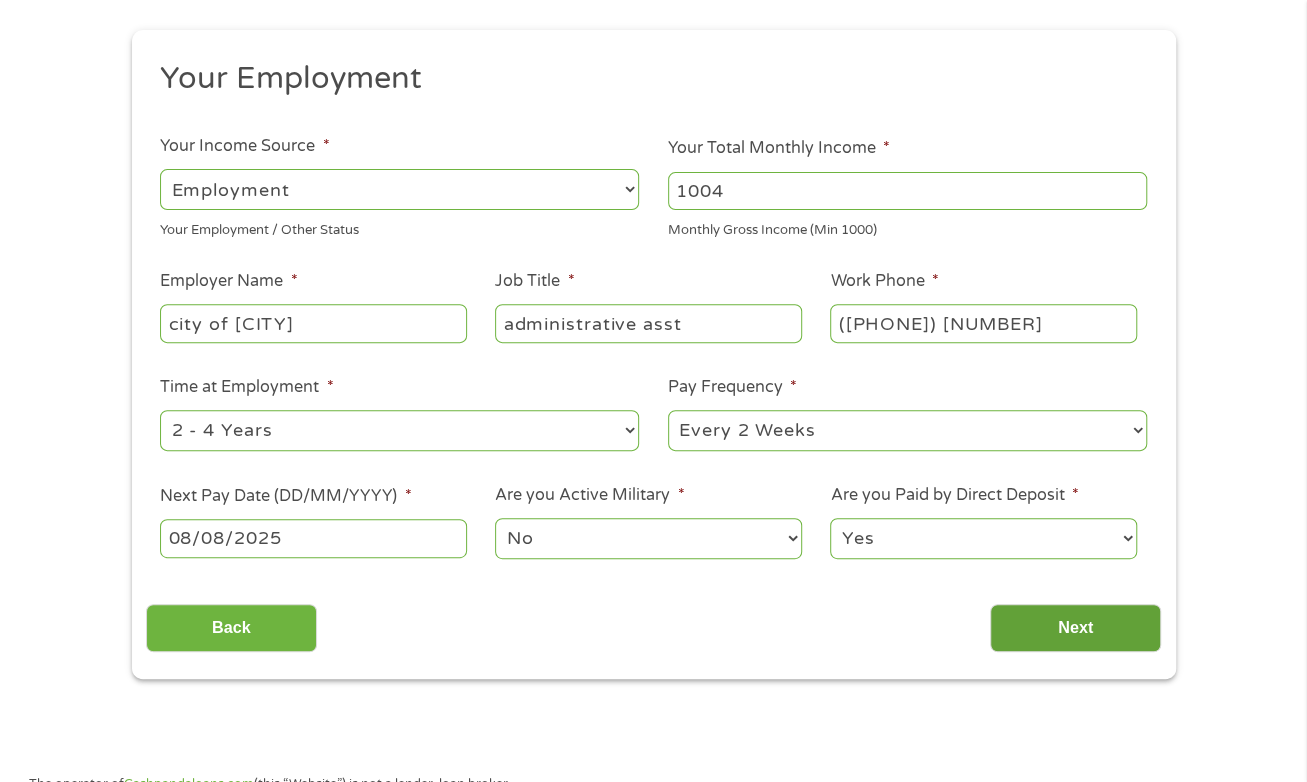 click on "Next" at bounding box center (1075, 628) 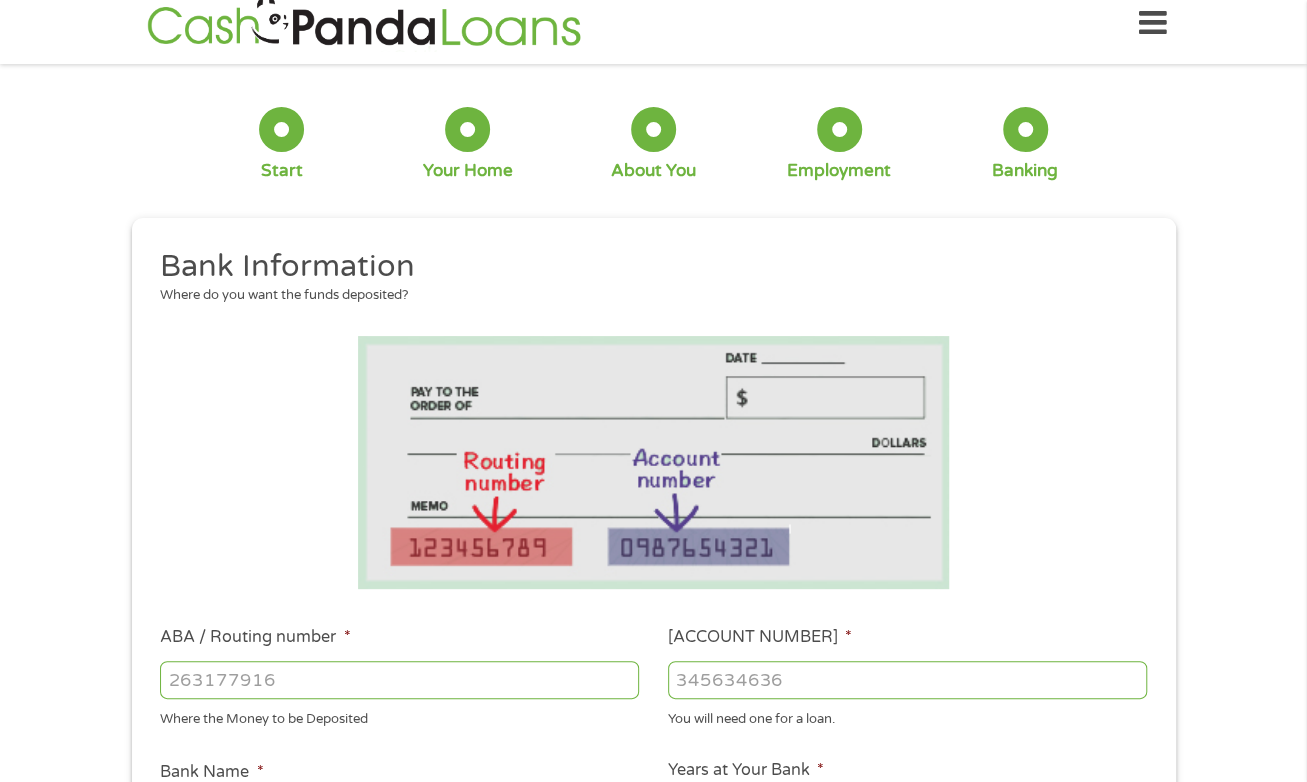 scroll, scrollTop: 0, scrollLeft: 0, axis: both 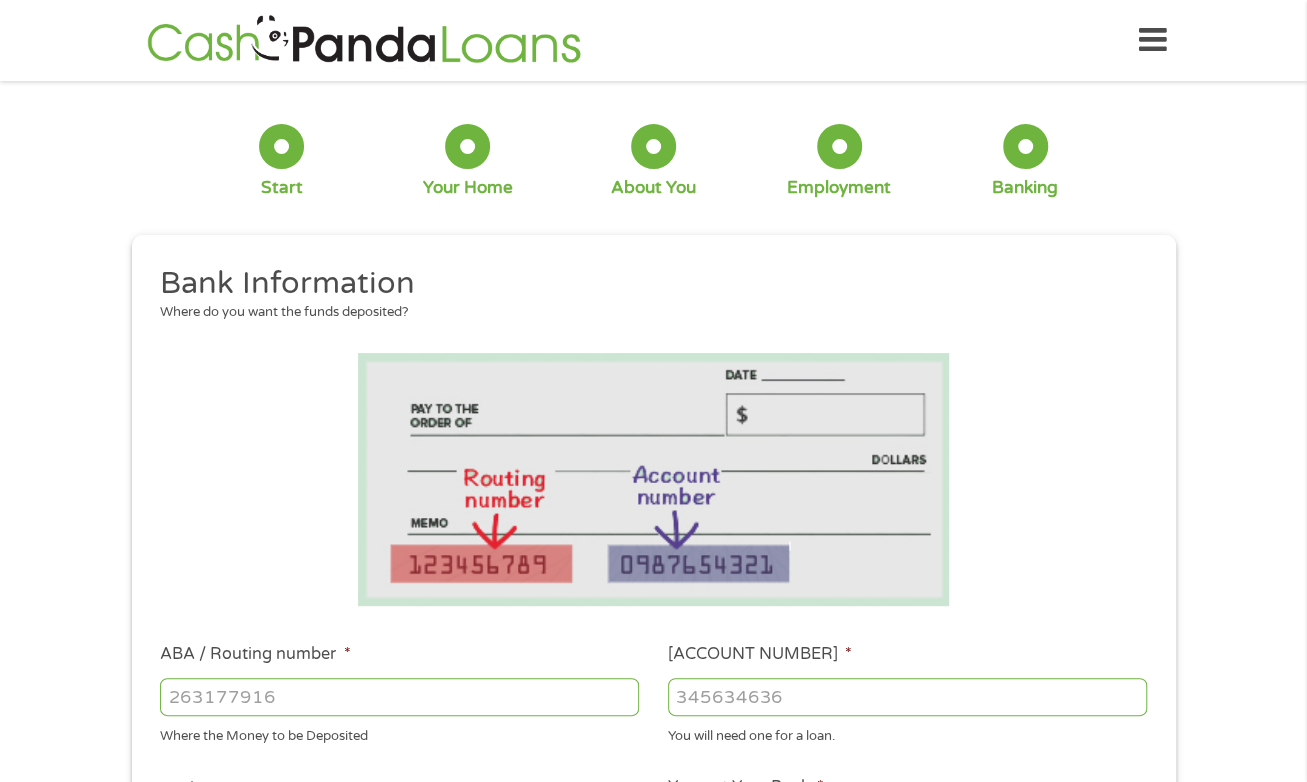 click on "ABA / Routing number *" at bounding box center (399, 697) 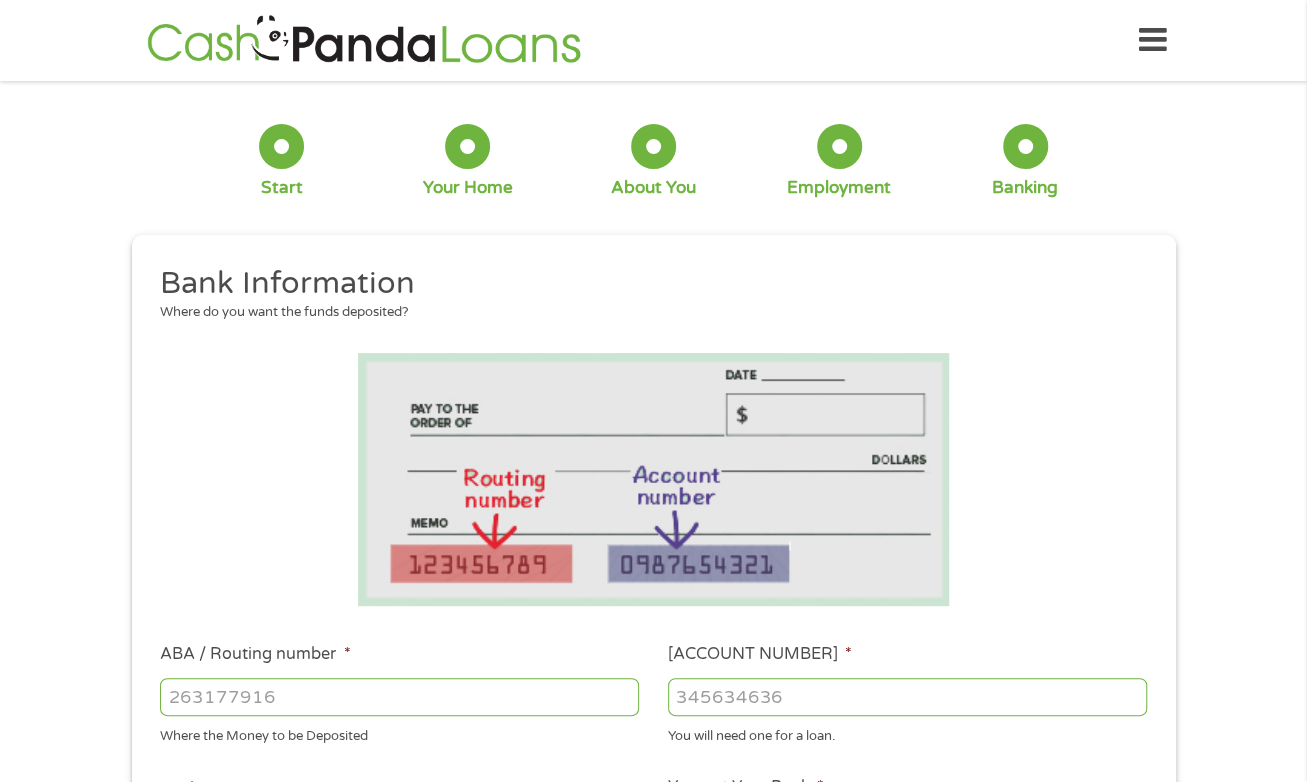 type on "[NUMBER]" 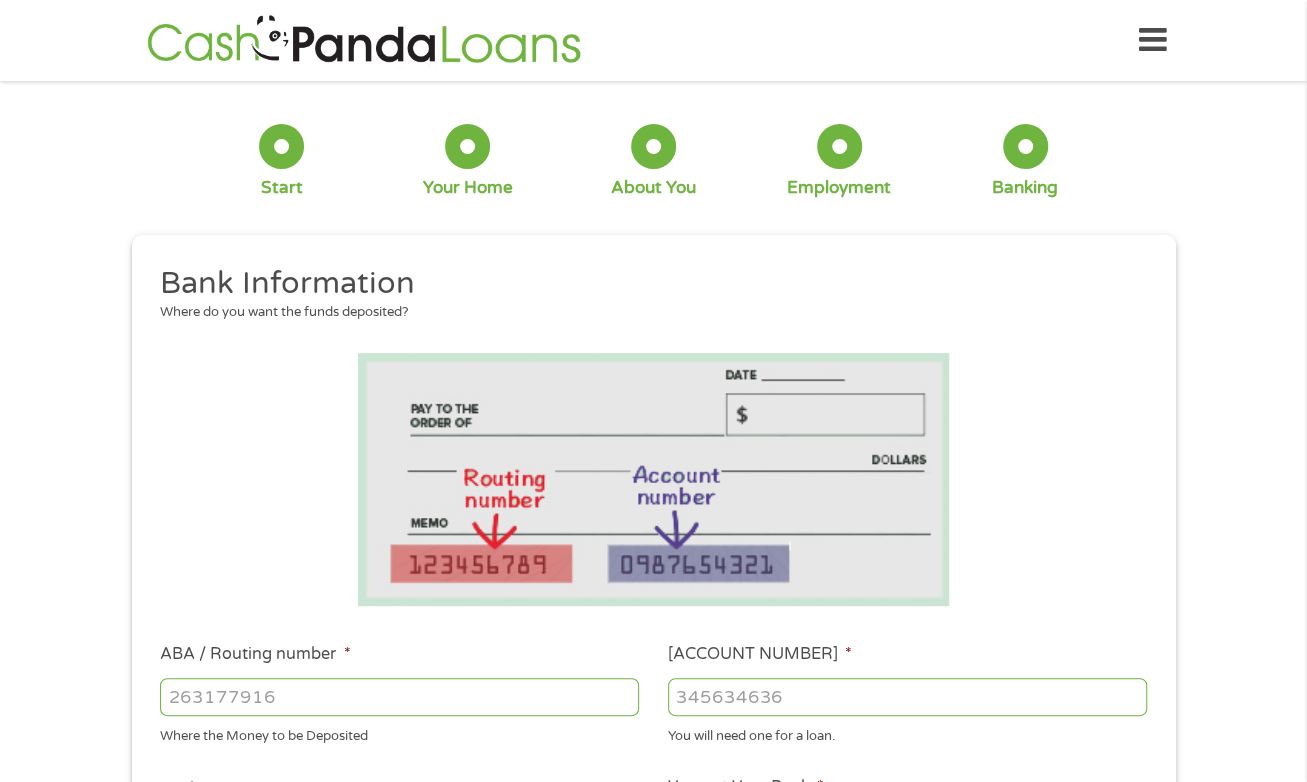 type on "SUNTRUST" 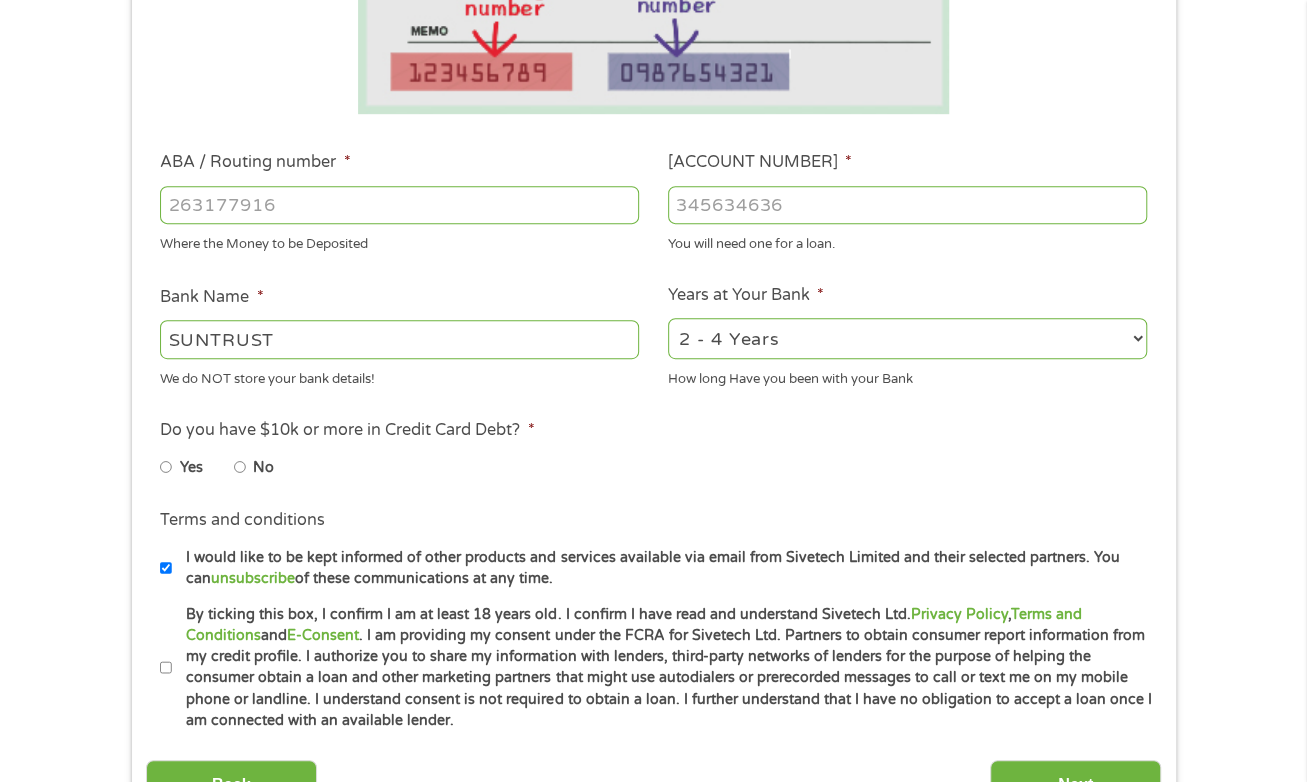 scroll, scrollTop: 484, scrollLeft: 0, axis: vertical 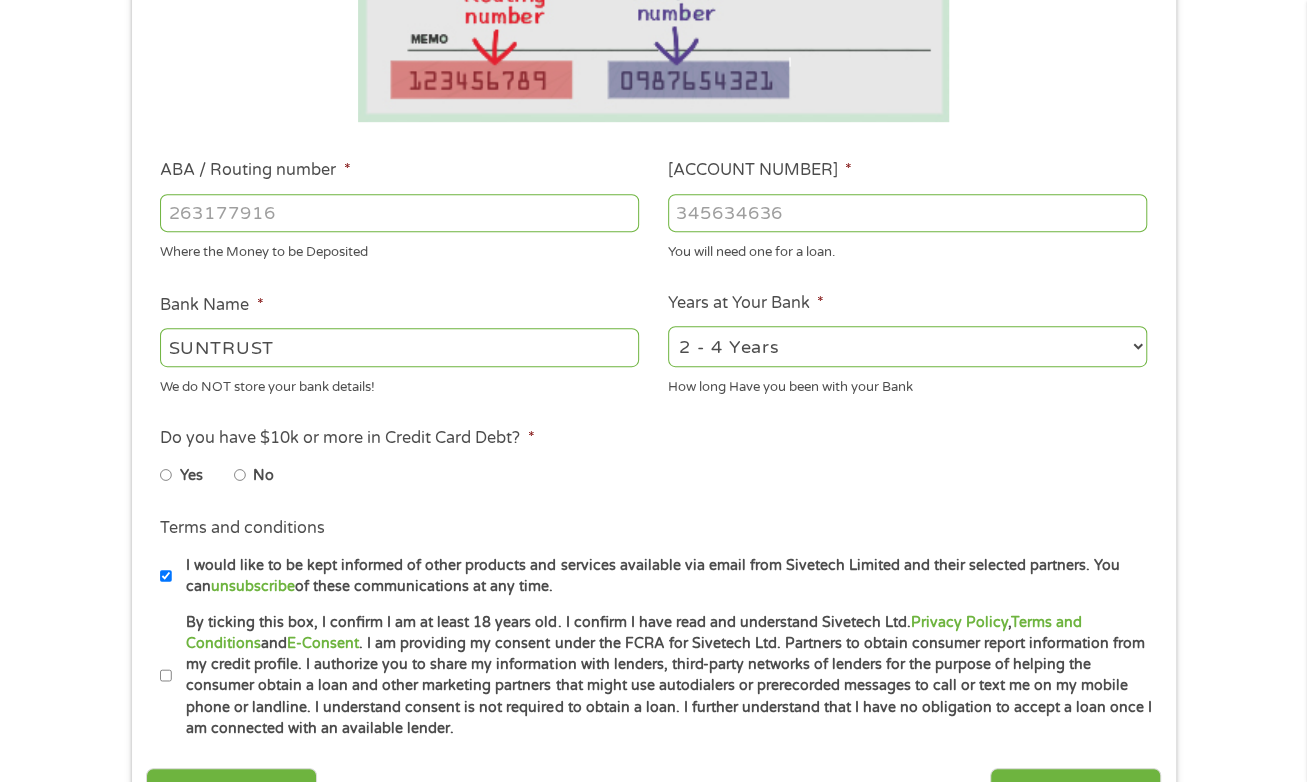 type on "[NUMBER]" 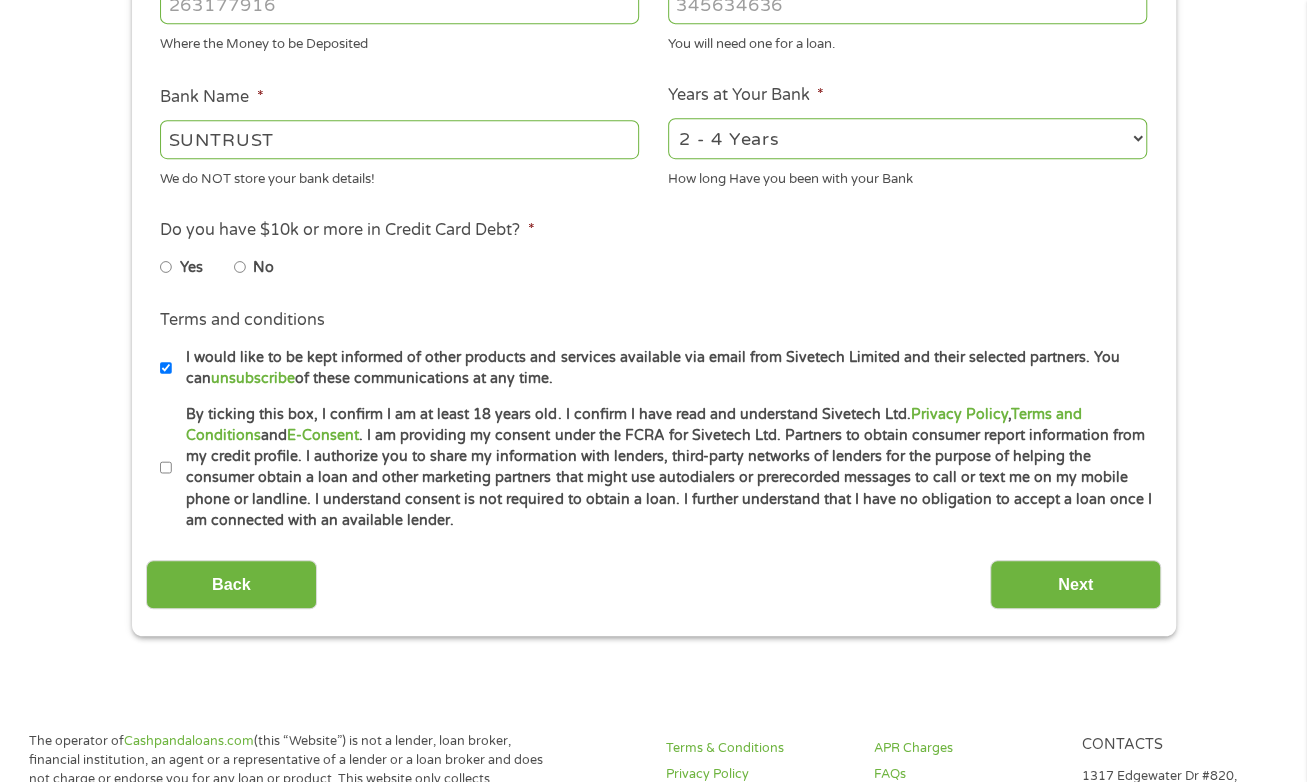 scroll, scrollTop: 695, scrollLeft: 0, axis: vertical 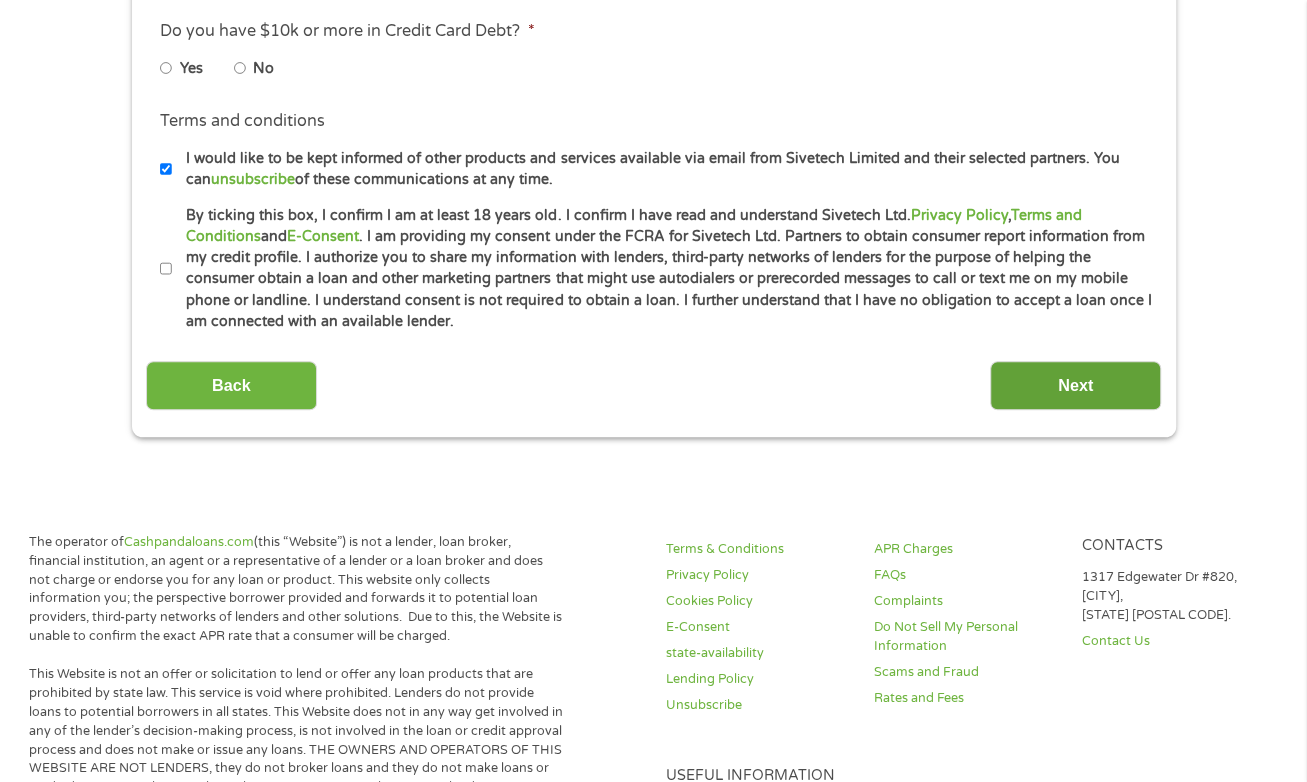 click on "Next" at bounding box center (1075, 385) 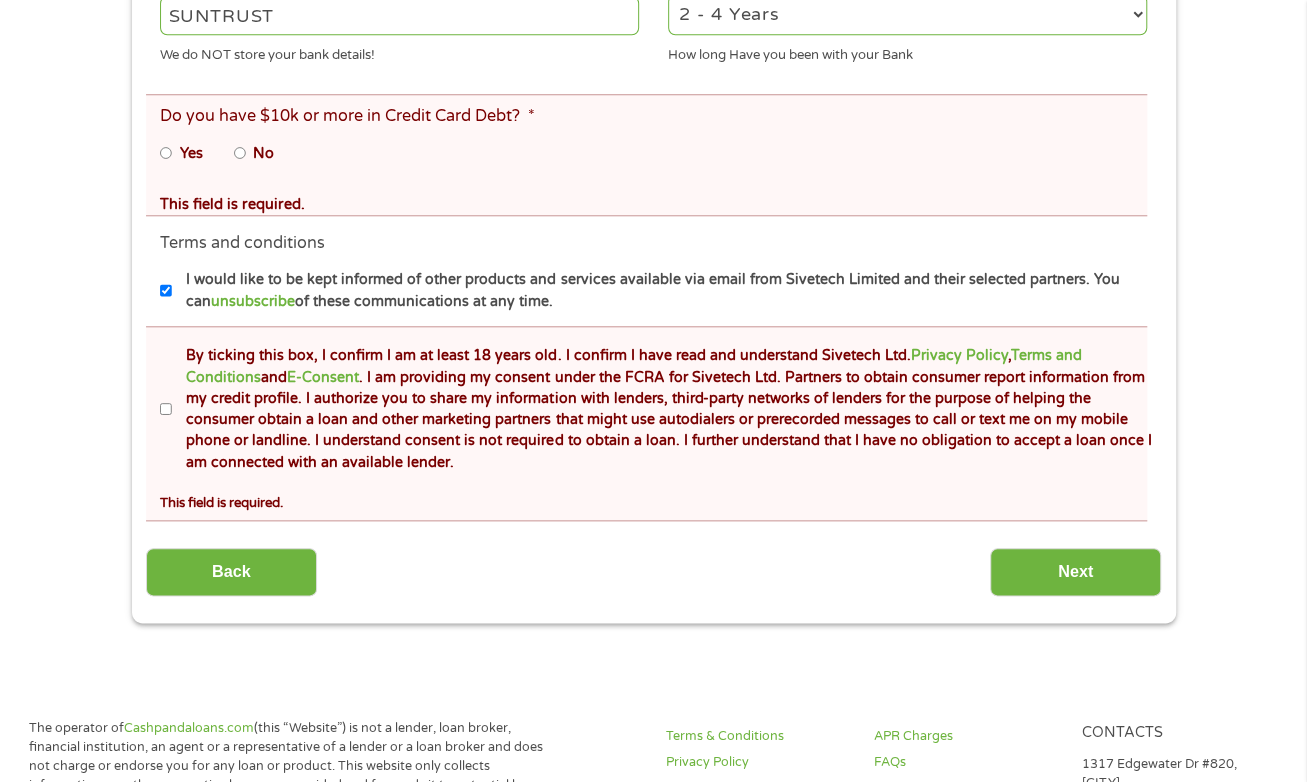 scroll, scrollTop: 8, scrollLeft: 8, axis: both 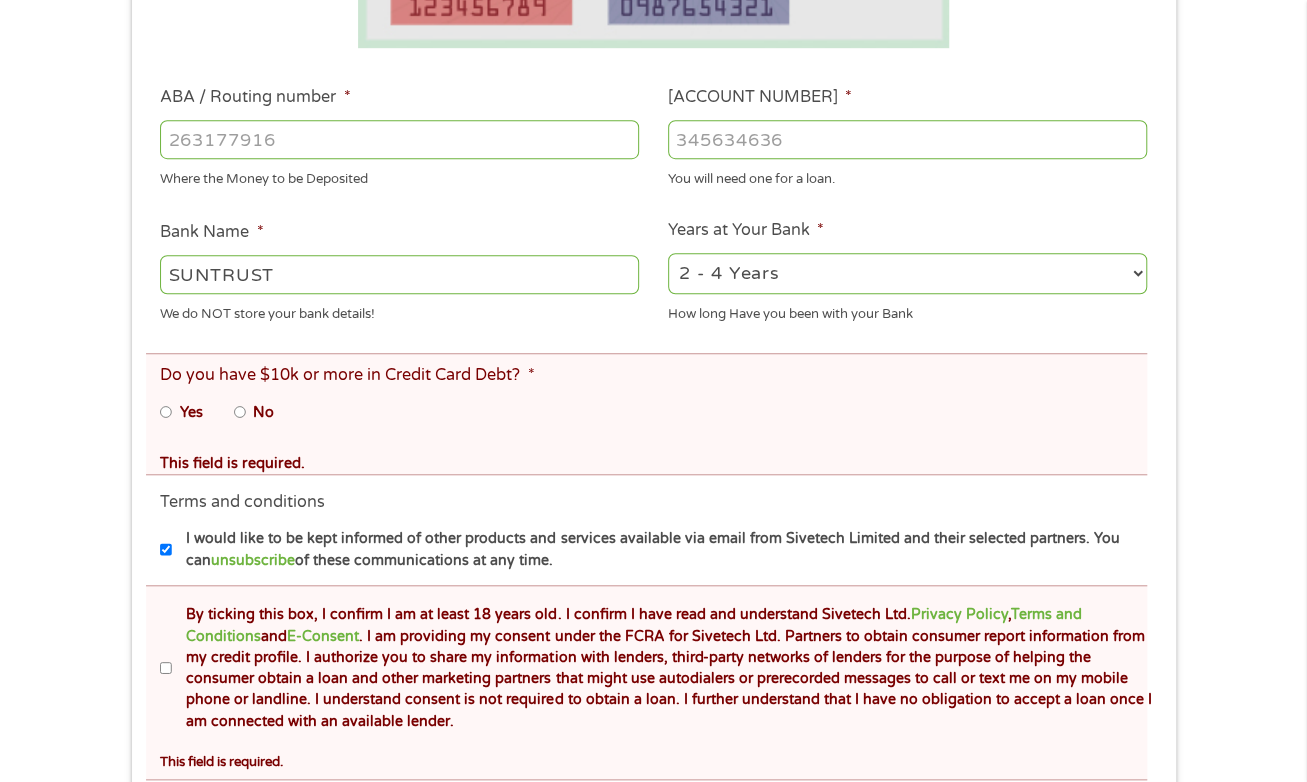 click on "Yes" at bounding box center [166, 412] 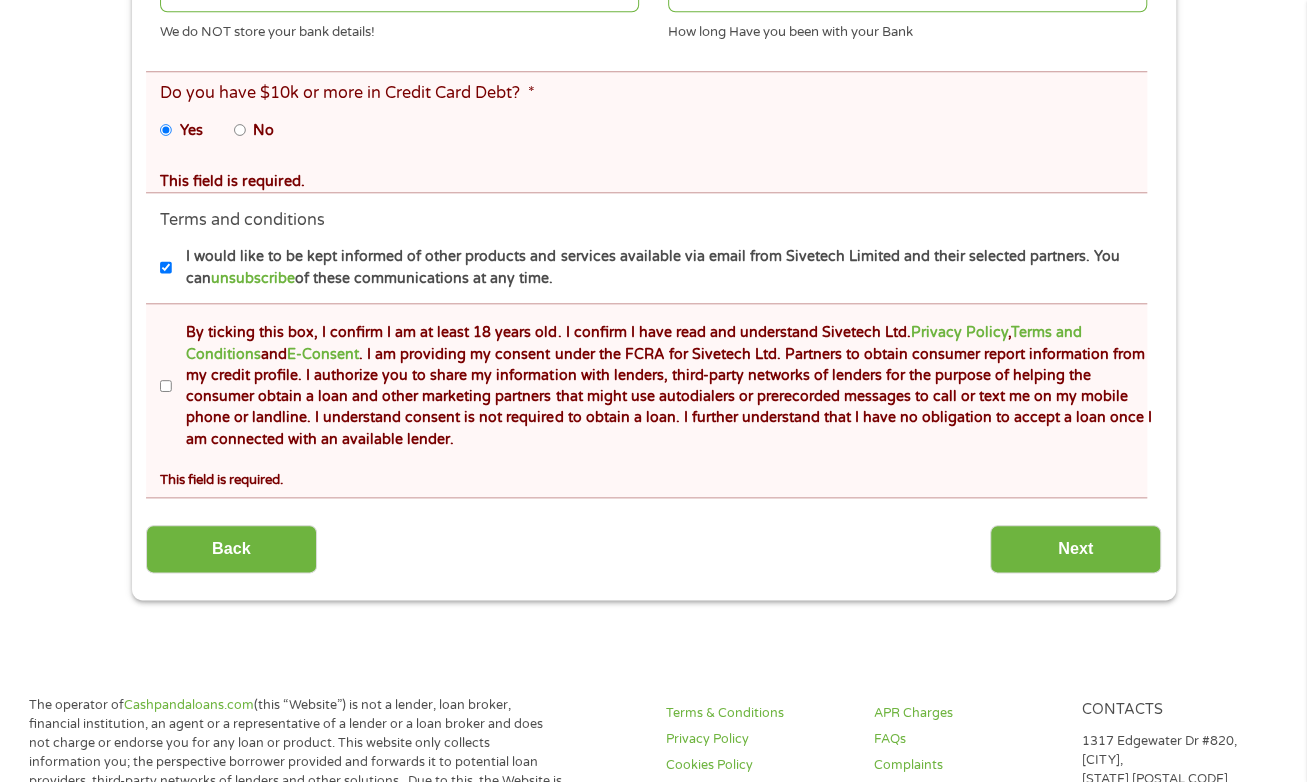 scroll, scrollTop: 917, scrollLeft: 0, axis: vertical 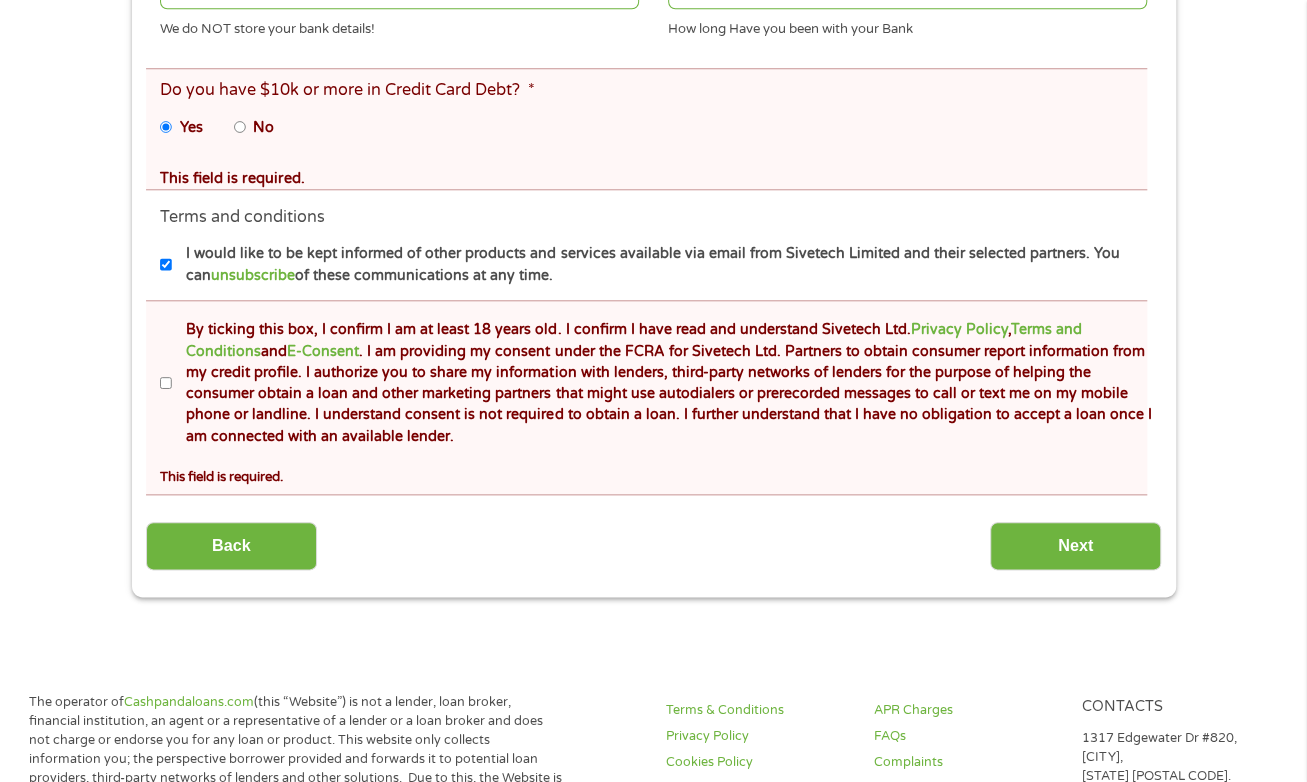 click on "By ticking this box, I confirm I am at least 18 years old. I confirm I have read and understand Sivetech Ltd.  Privacy Policy ,  Terms and Conditions  and  E-Consent . I am providing my consent under the FCRA for Sivetech Ltd. Partners to obtain consumer report information from my credit profile. I authorize you to share my information with lenders, third-party networks of lenders for the purpose of helping the consumer obtain a loan and other marketing partners that might use autodialers or prerecorded messages to call or text me on my mobile phone or landline. I understand consent is not required to obtain a loan. I further understand that I have no obligation to accept a loan once I am connected with an available lender." at bounding box center (166, 383) 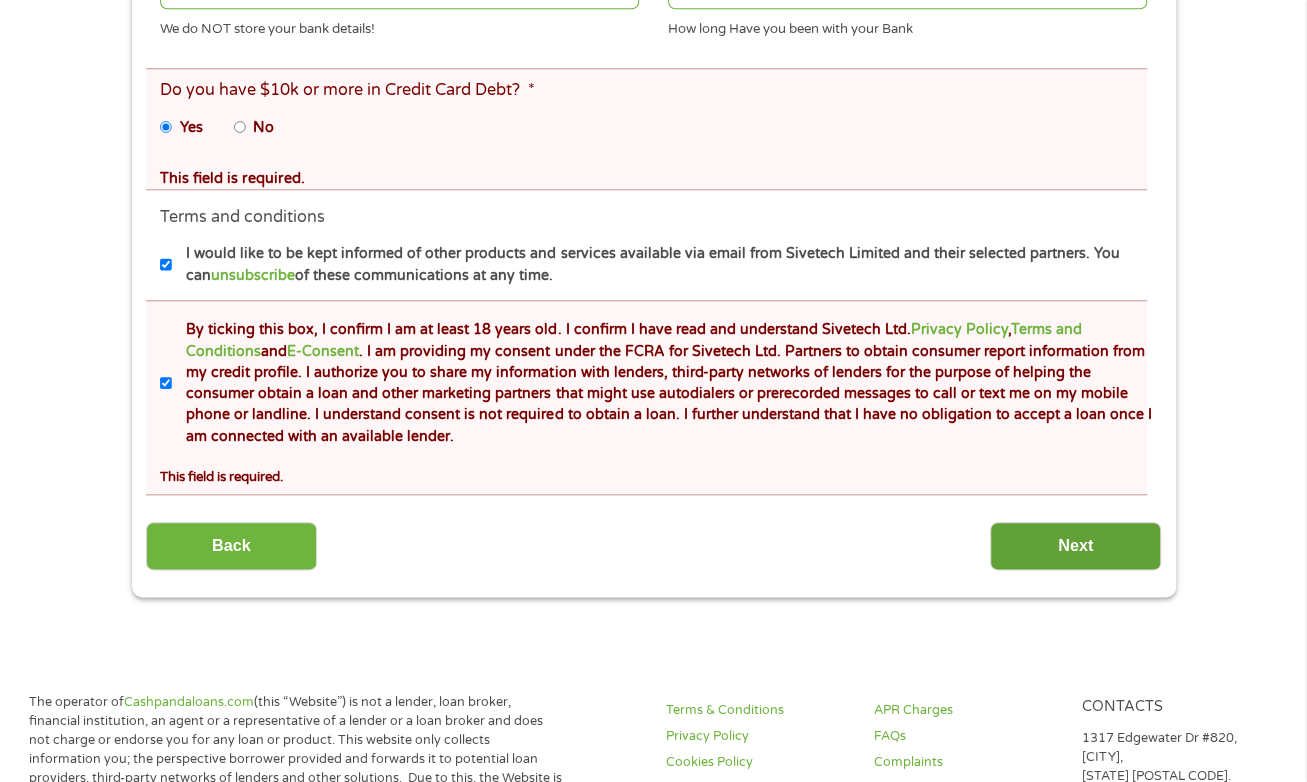 click on "Next" at bounding box center [1075, 546] 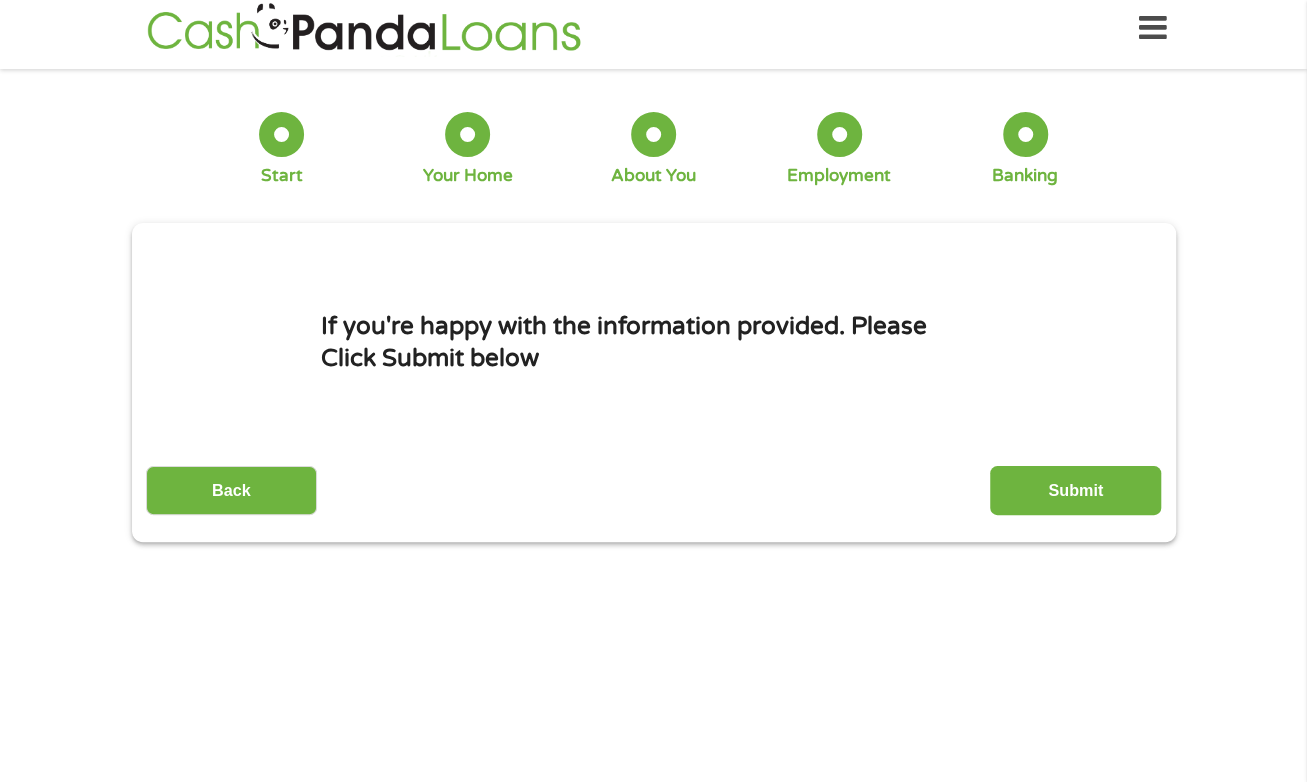 scroll, scrollTop: 0, scrollLeft: 0, axis: both 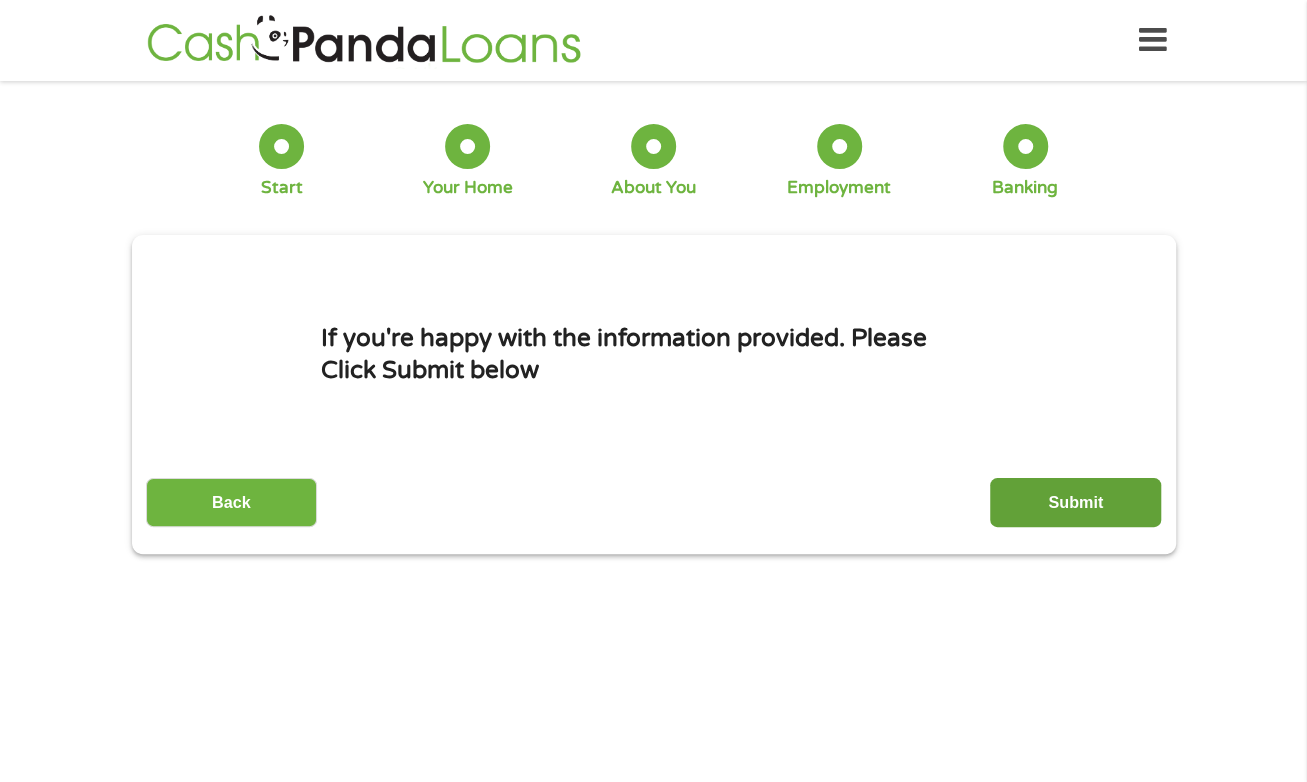 click on "Submit" at bounding box center (1075, 502) 